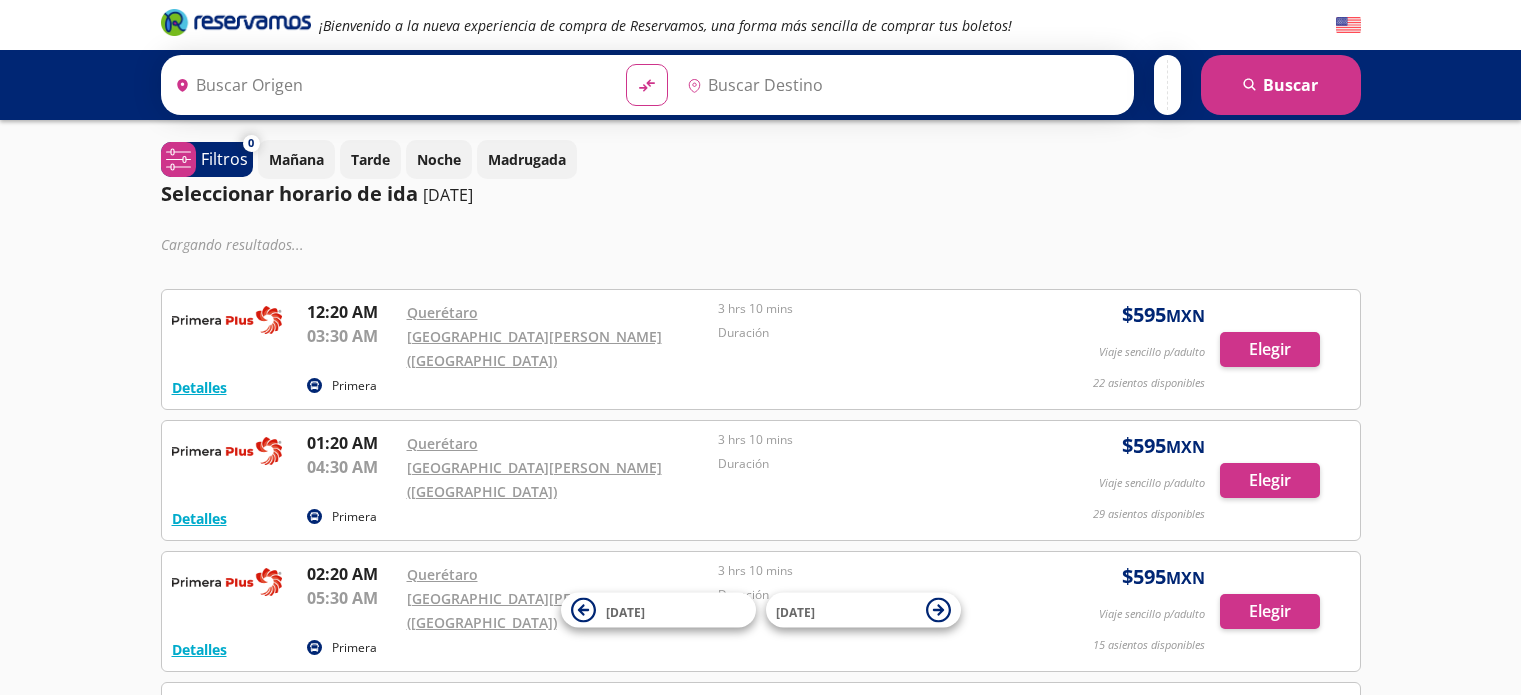type on "Querétaro, Querétaro" 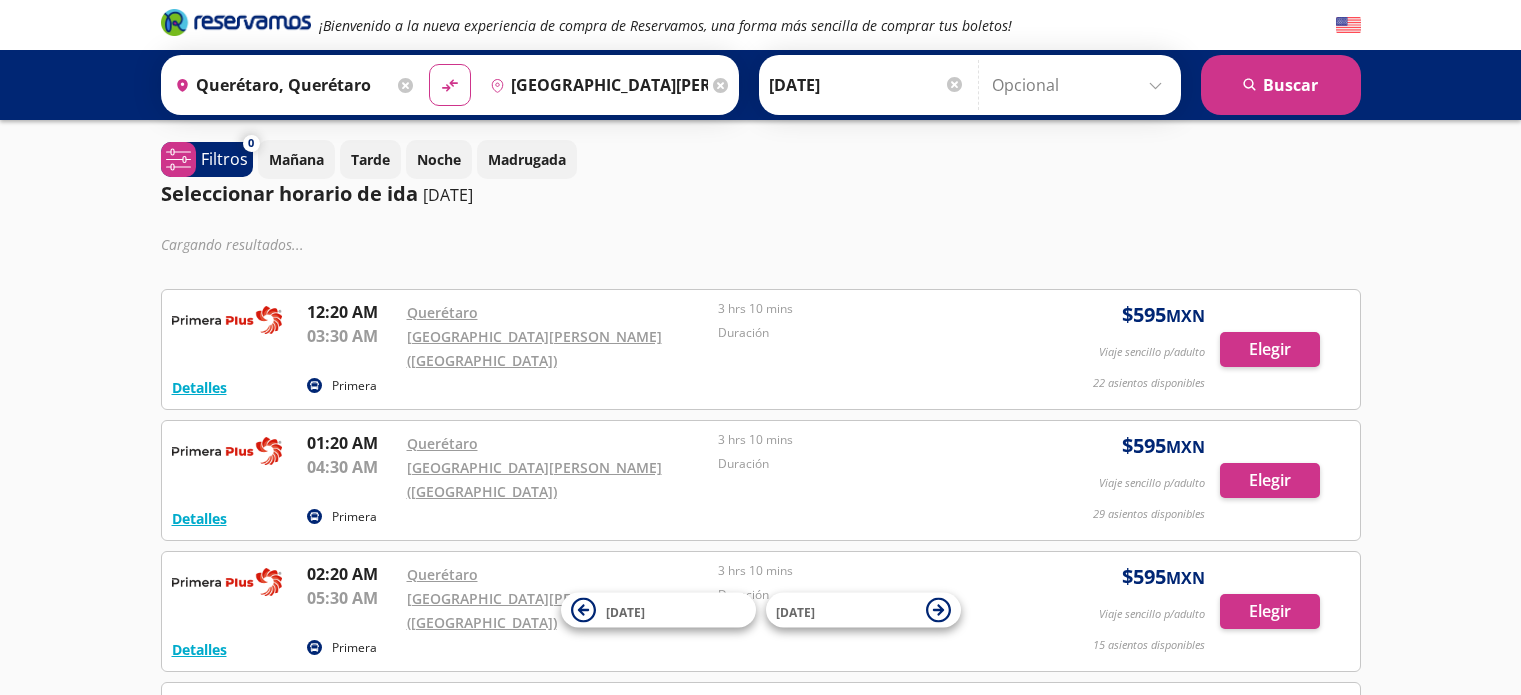 scroll, scrollTop: 0, scrollLeft: 0, axis: both 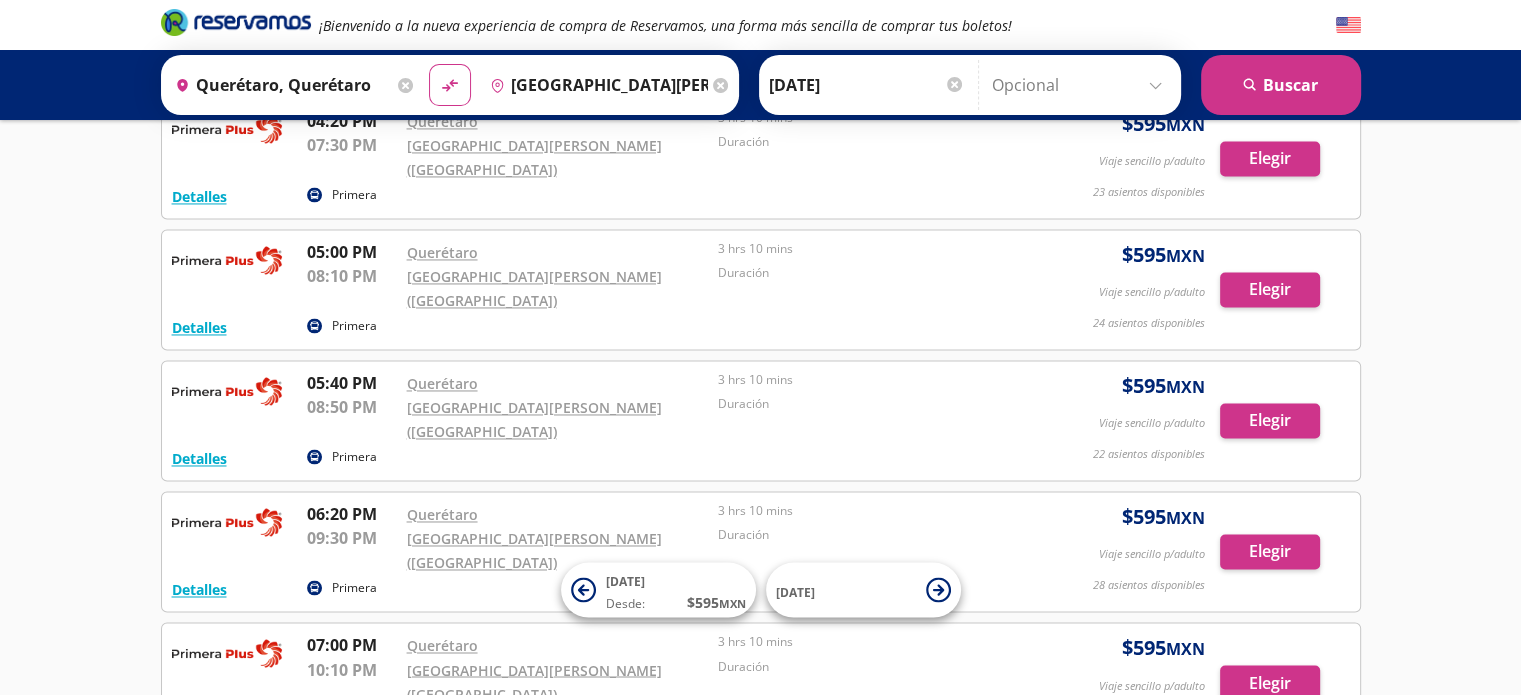 click on "Elegir" at bounding box center [1270, 1075] 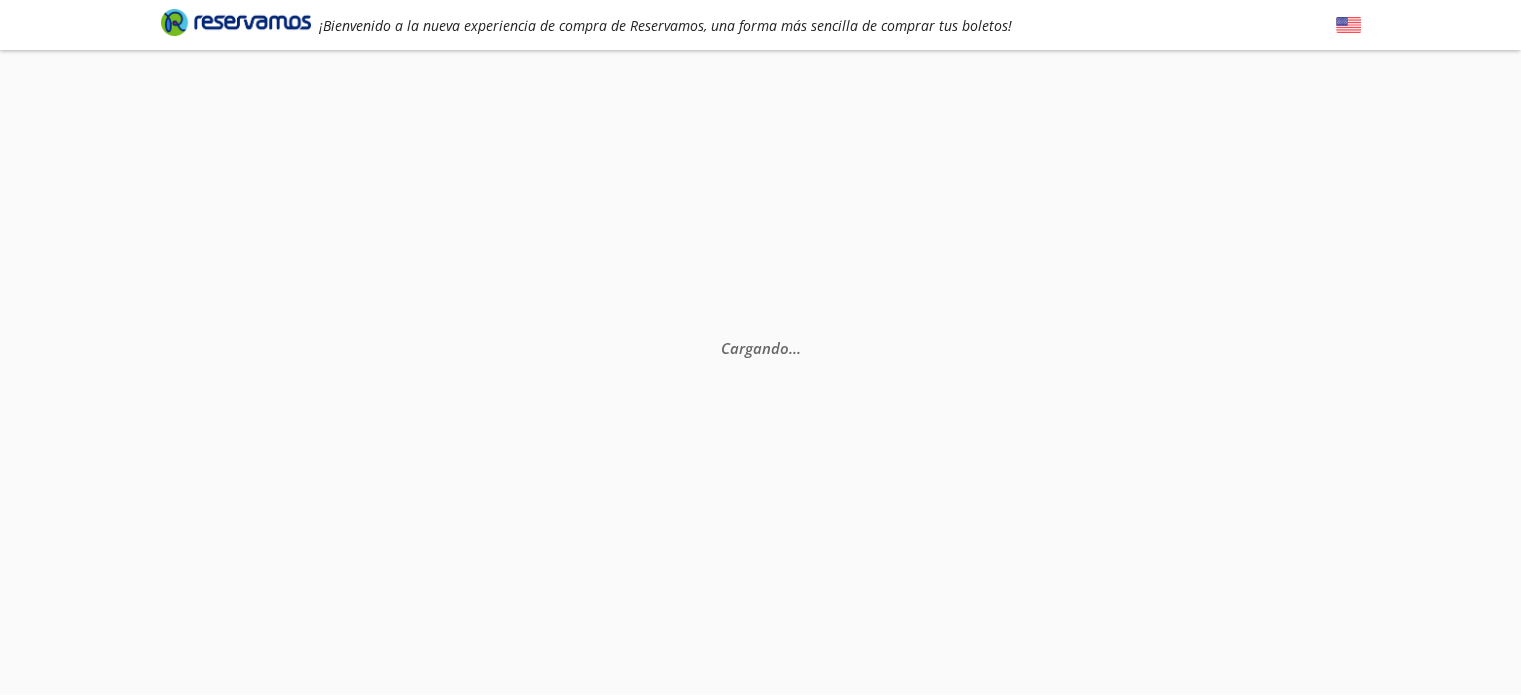 scroll, scrollTop: 0, scrollLeft: 0, axis: both 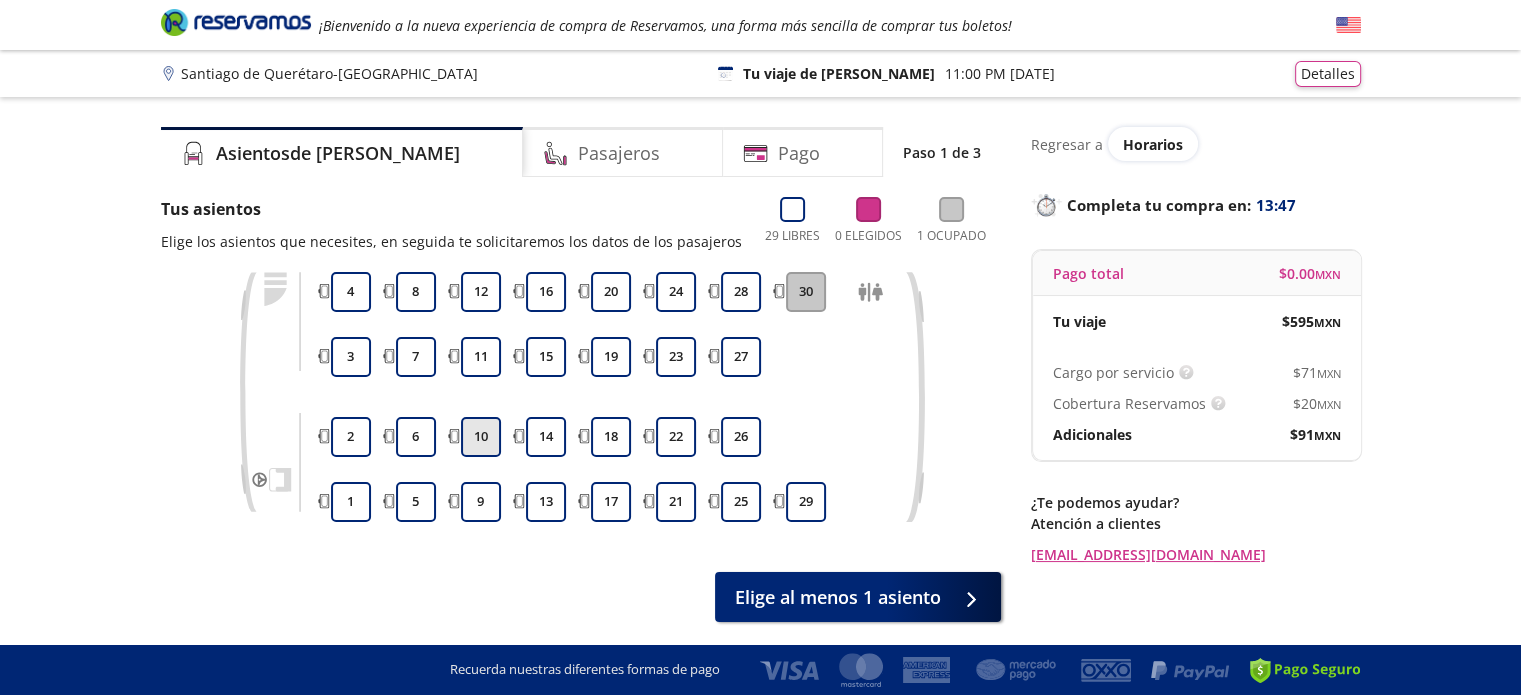 click on "10" at bounding box center [481, 437] 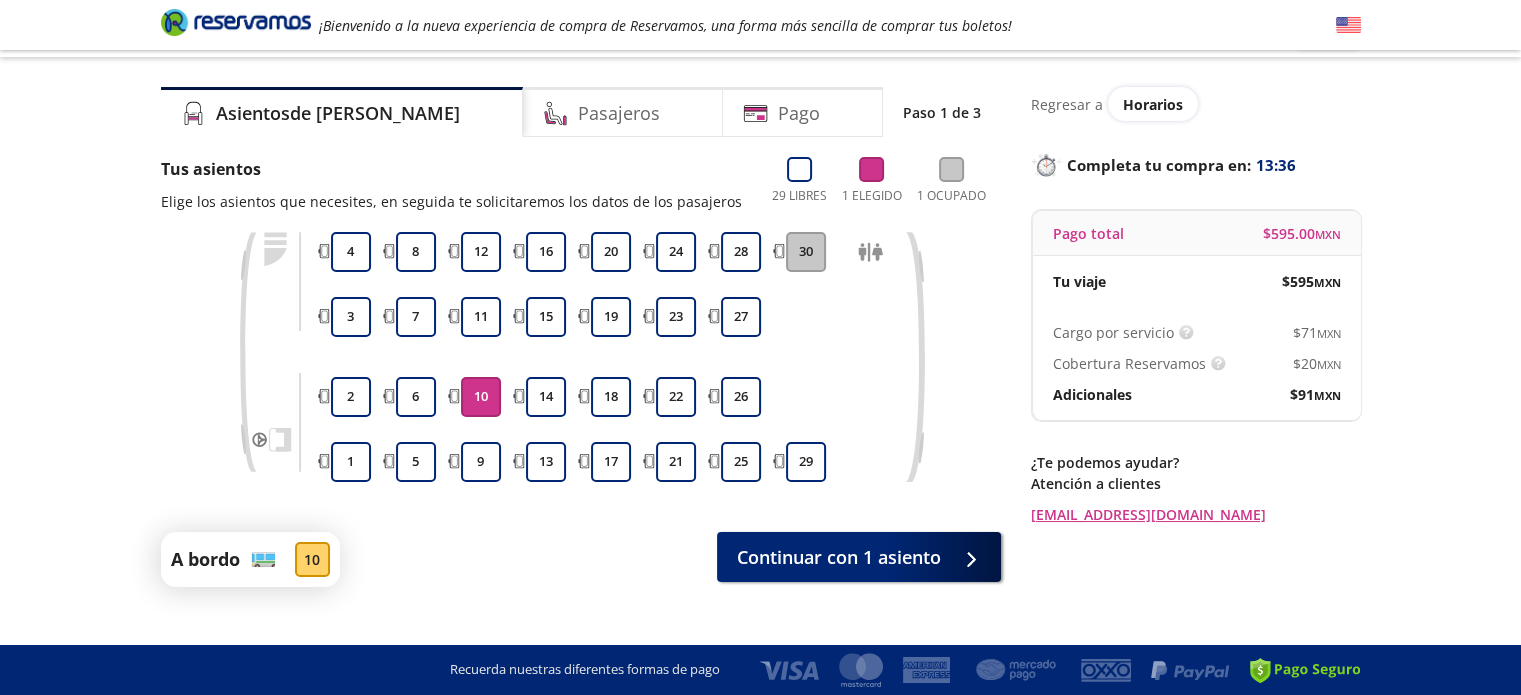 scroll, scrollTop: 72, scrollLeft: 0, axis: vertical 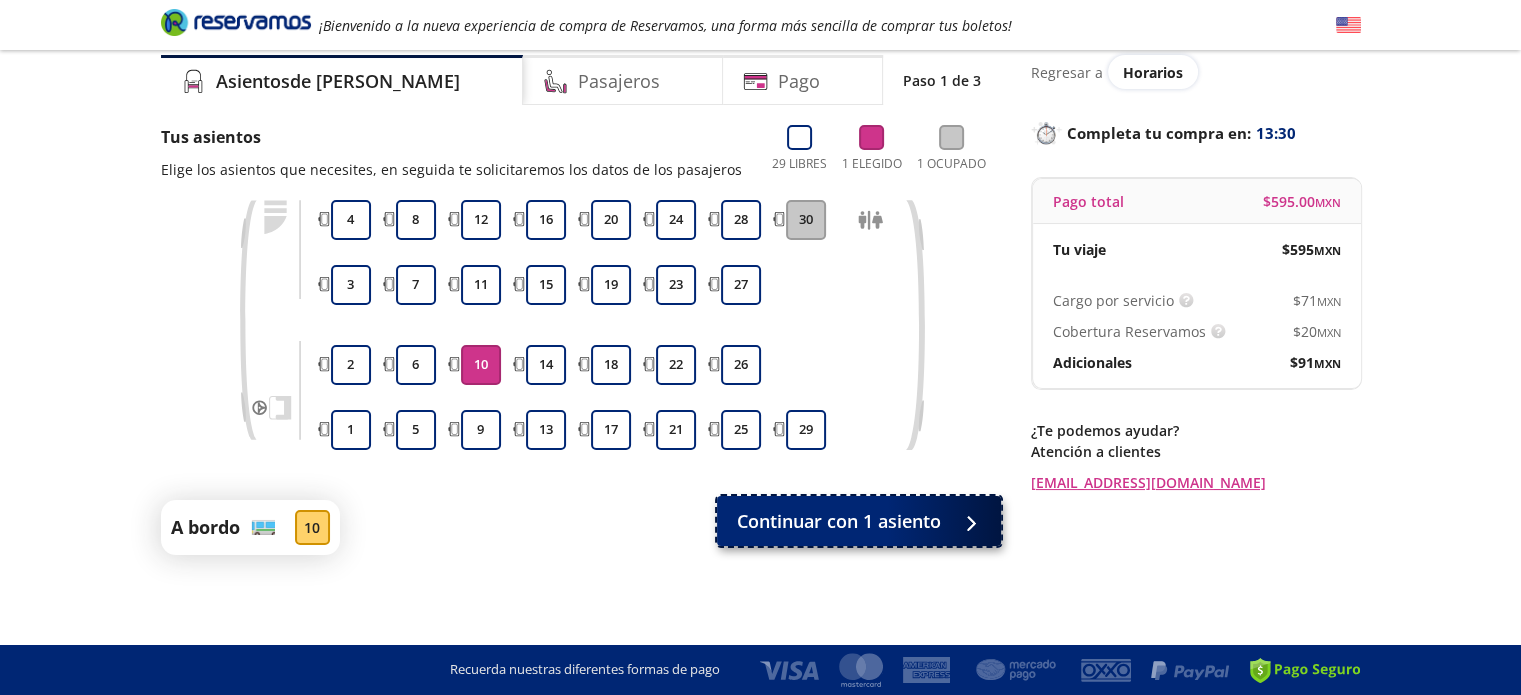 click on "Continuar con 1 asiento" at bounding box center [839, 521] 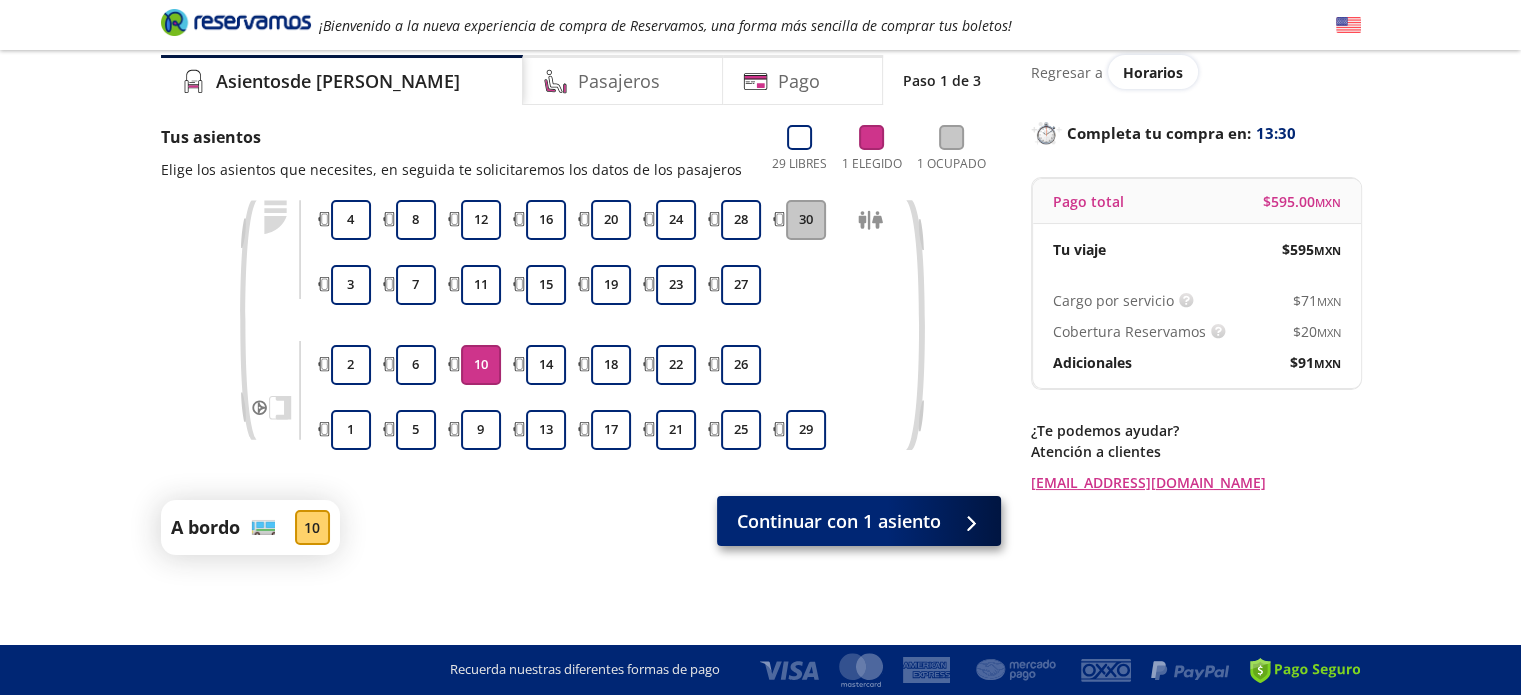 scroll, scrollTop: 0, scrollLeft: 0, axis: both 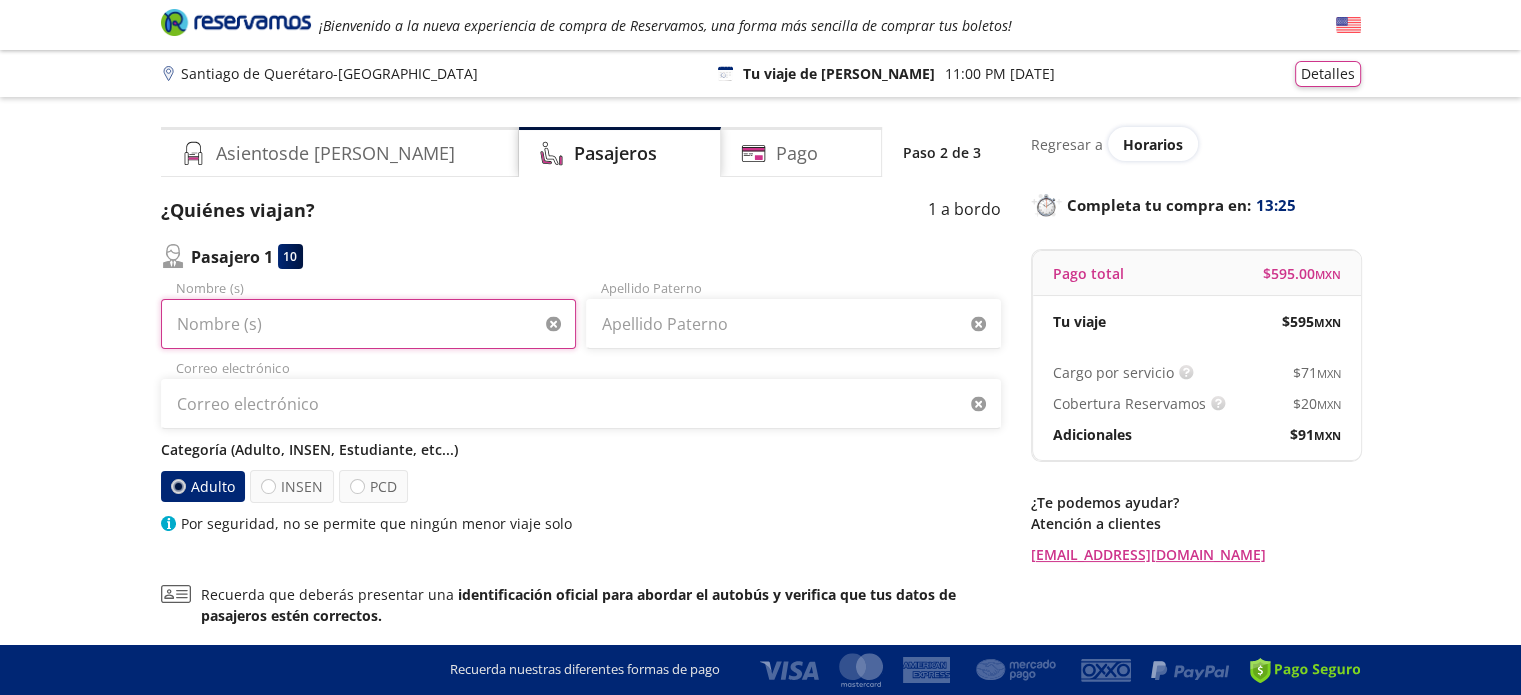 click on "Nombre (s)" at bounding box center (368, 324) 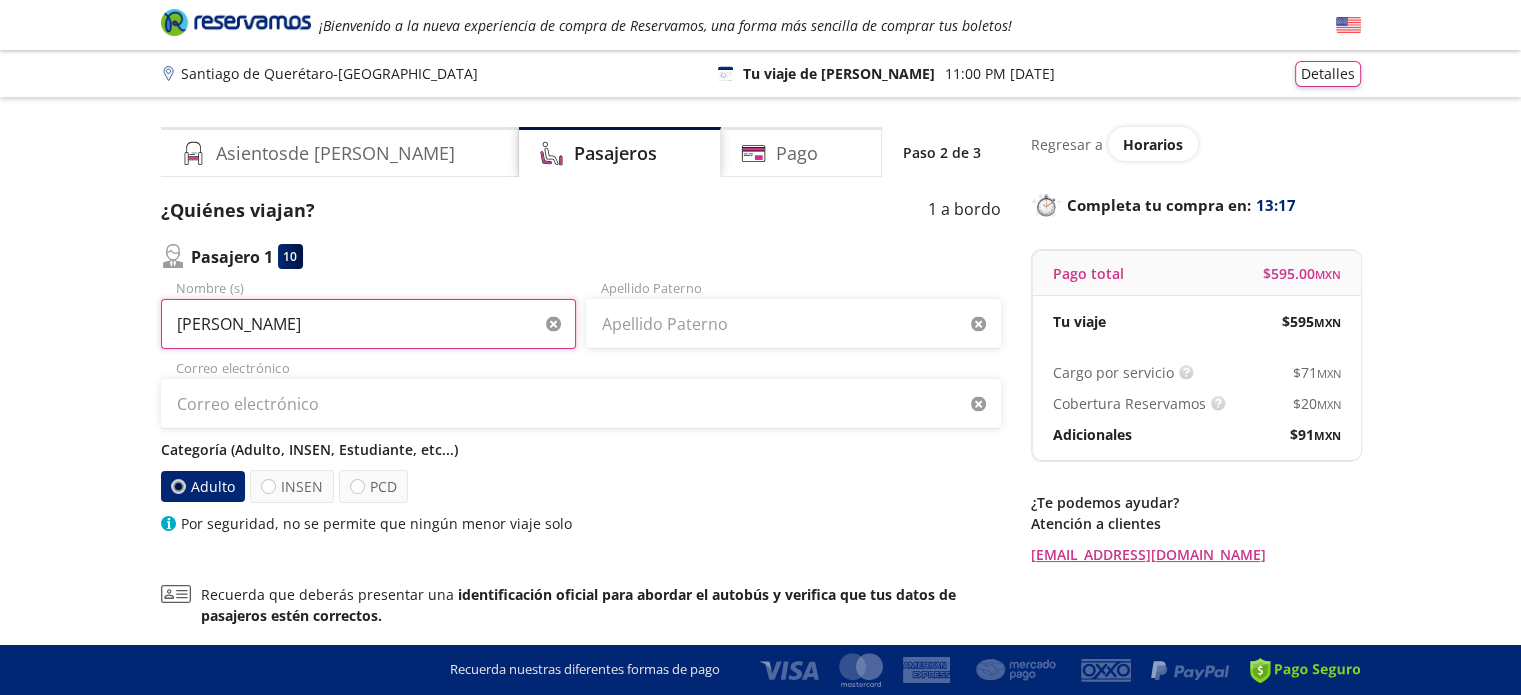 type on "[PERSON_NAME]" 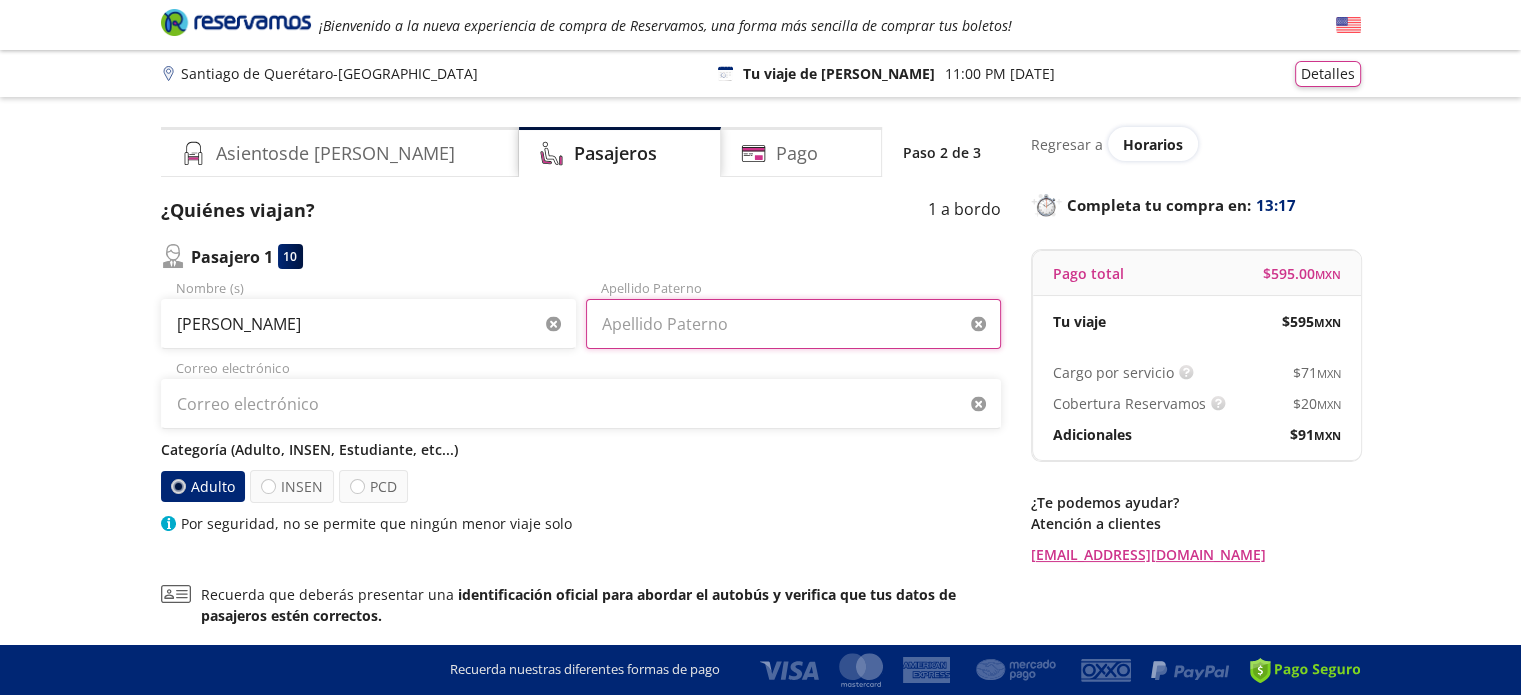 click on "Apellido Paterno" at bounding box center (793, 324) 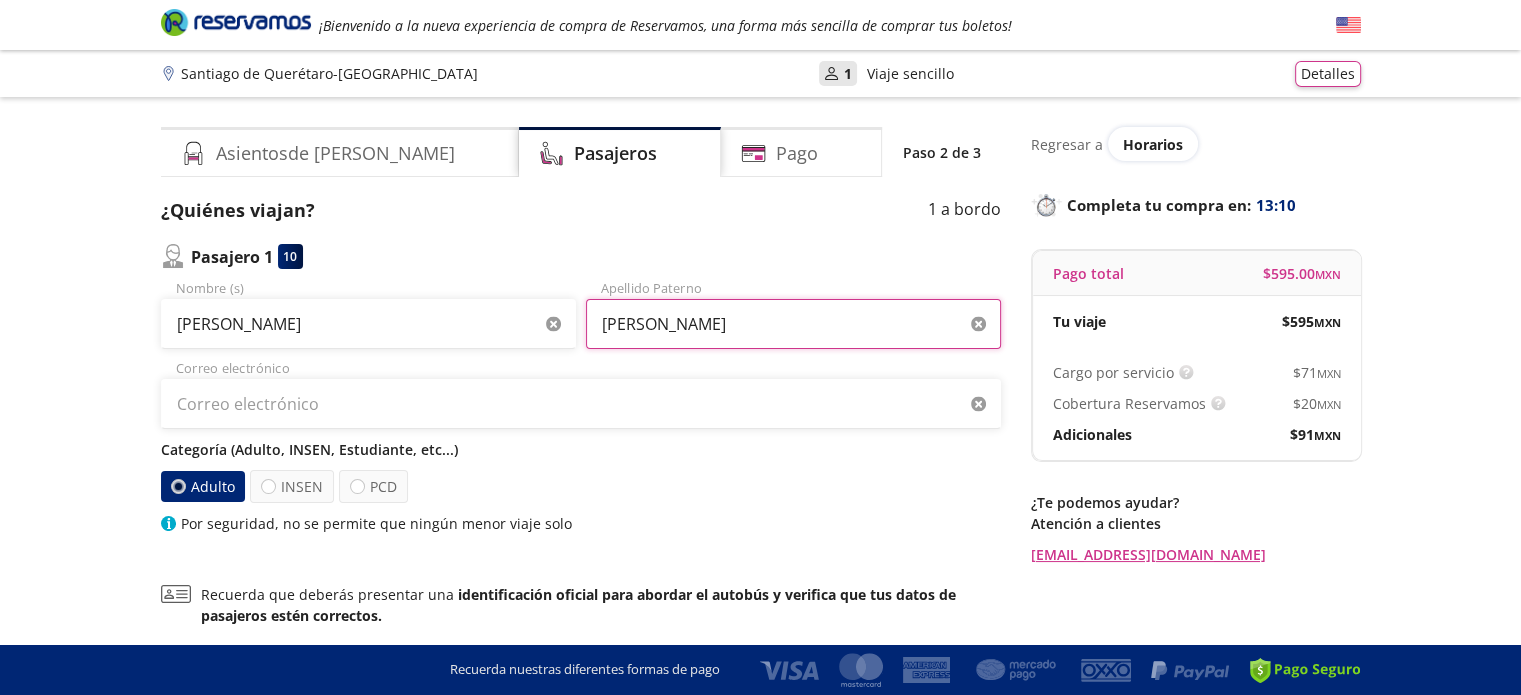 type on "[PERSON_NAME]" 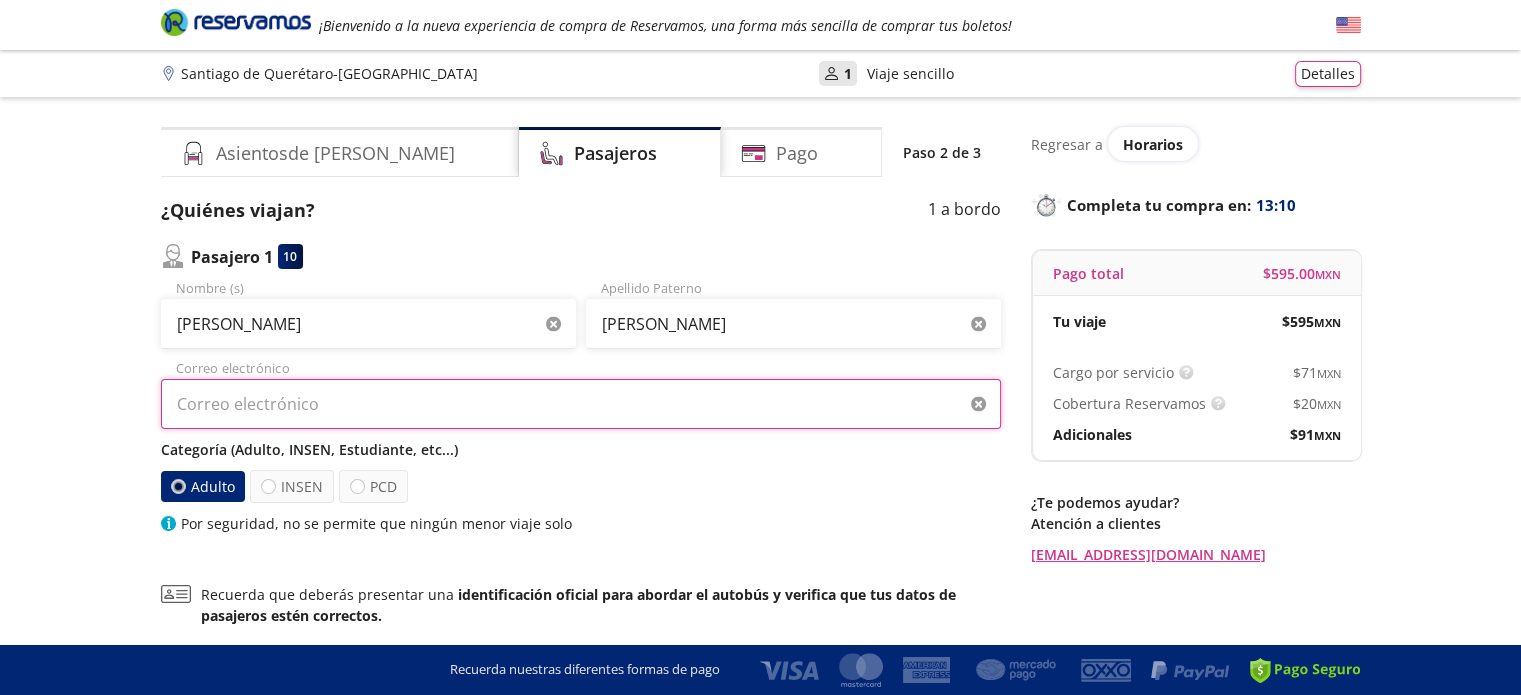 click on "Correo electrónico" at bounding box center (581, 404) 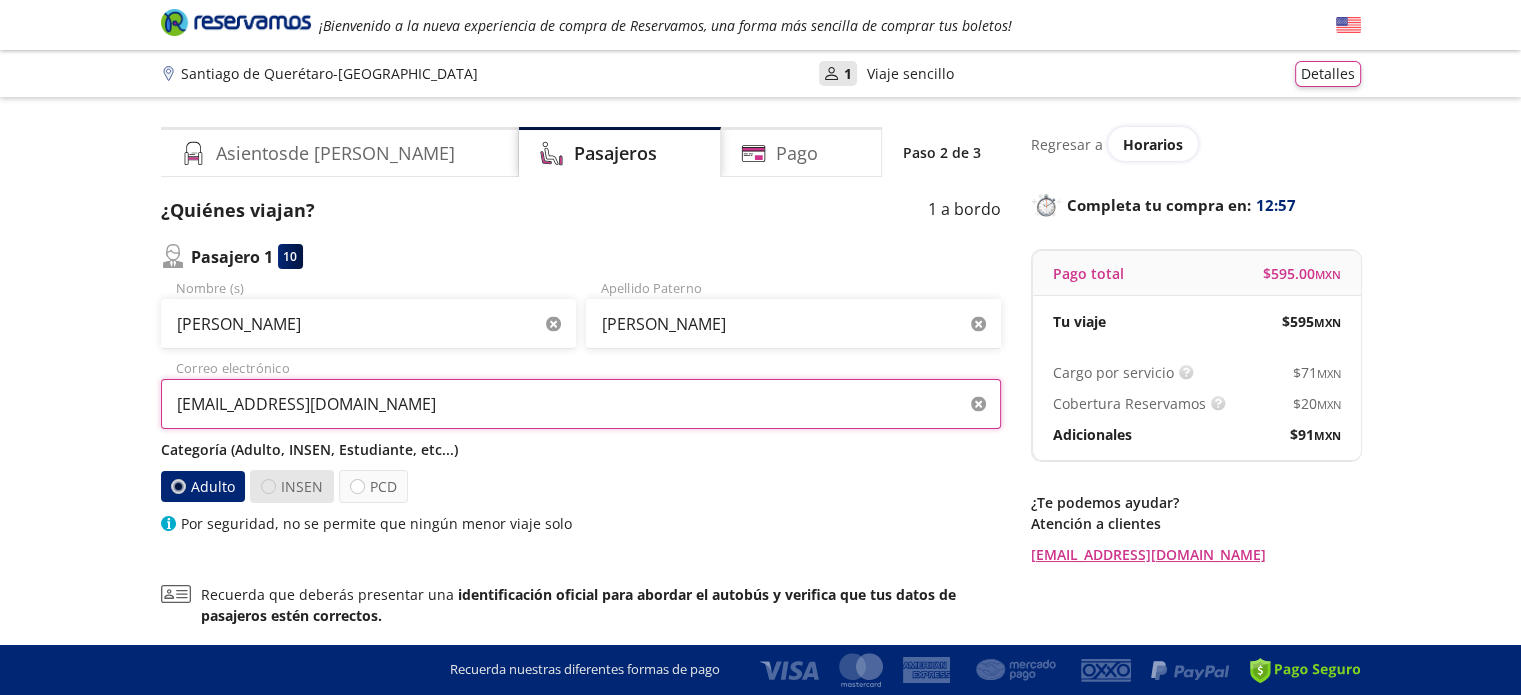type on "[EMAIL_ADDRESS][DOMAIN_NAME]" 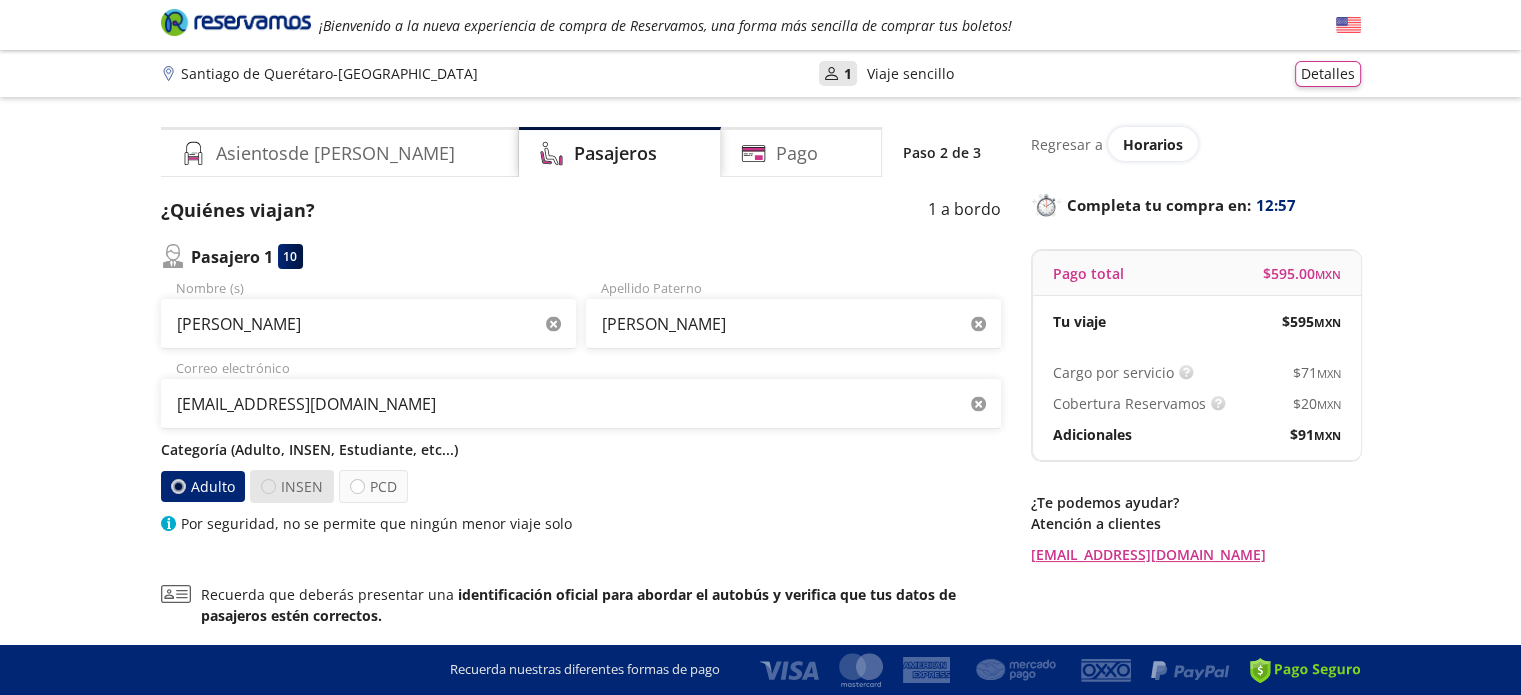 click at bounding box center [268, 486] 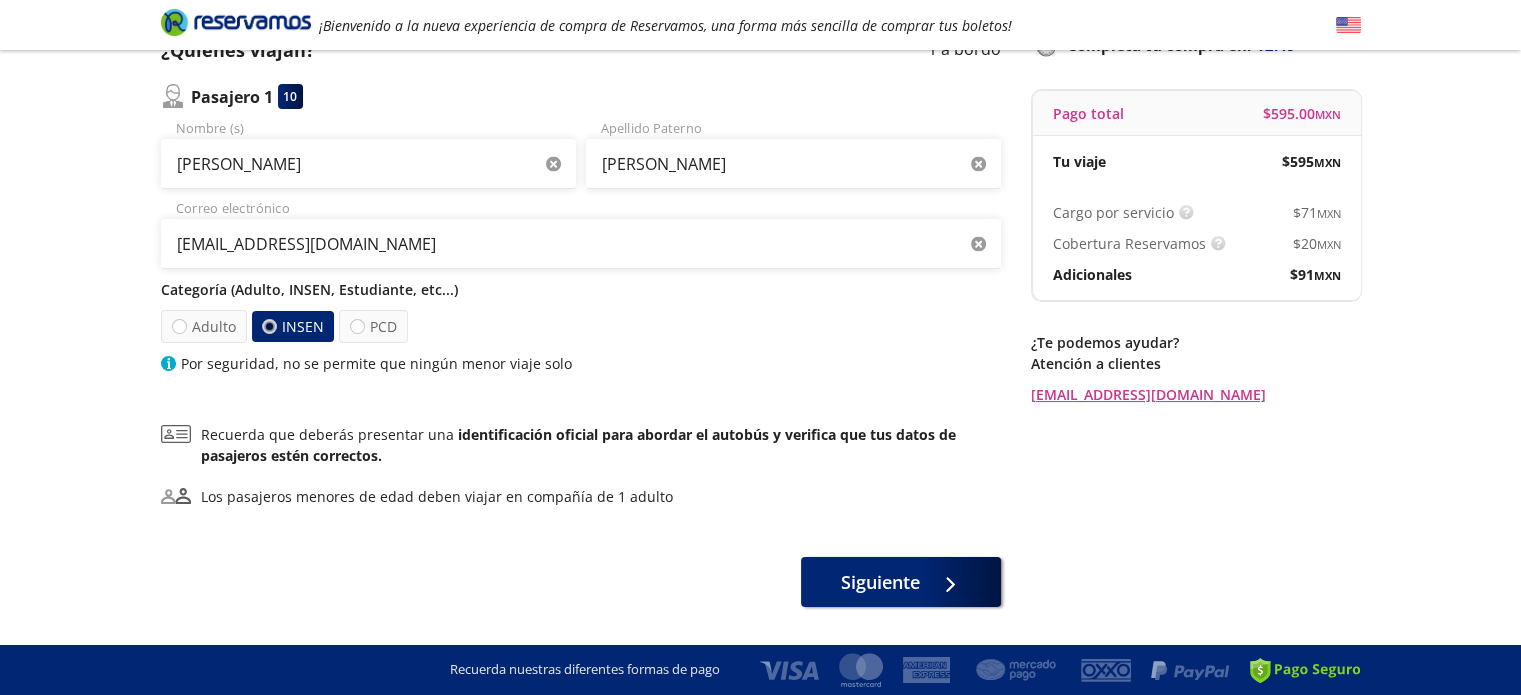 scroll, scrollTop: 200, scrollLeft: 0, axis: vertical 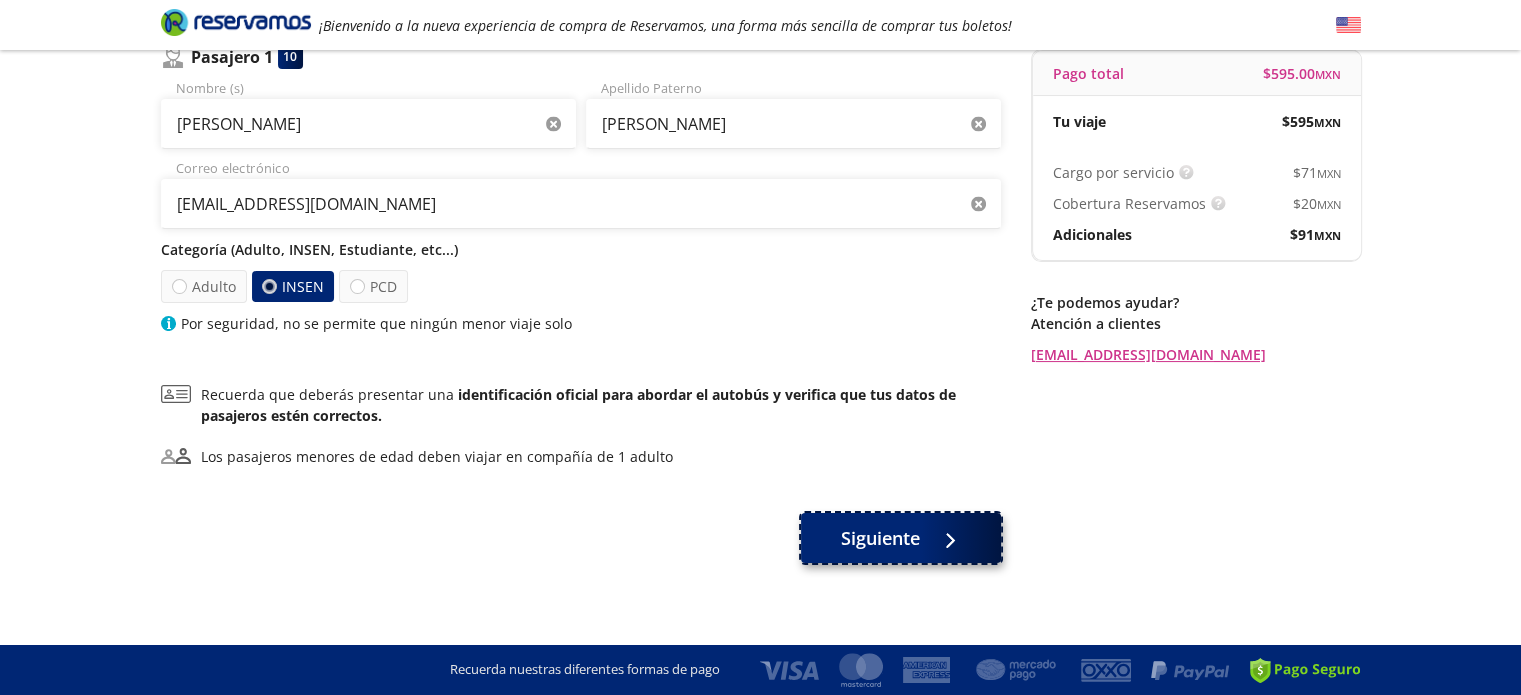 click on "Siguiente" at bounding box center [880, 538] 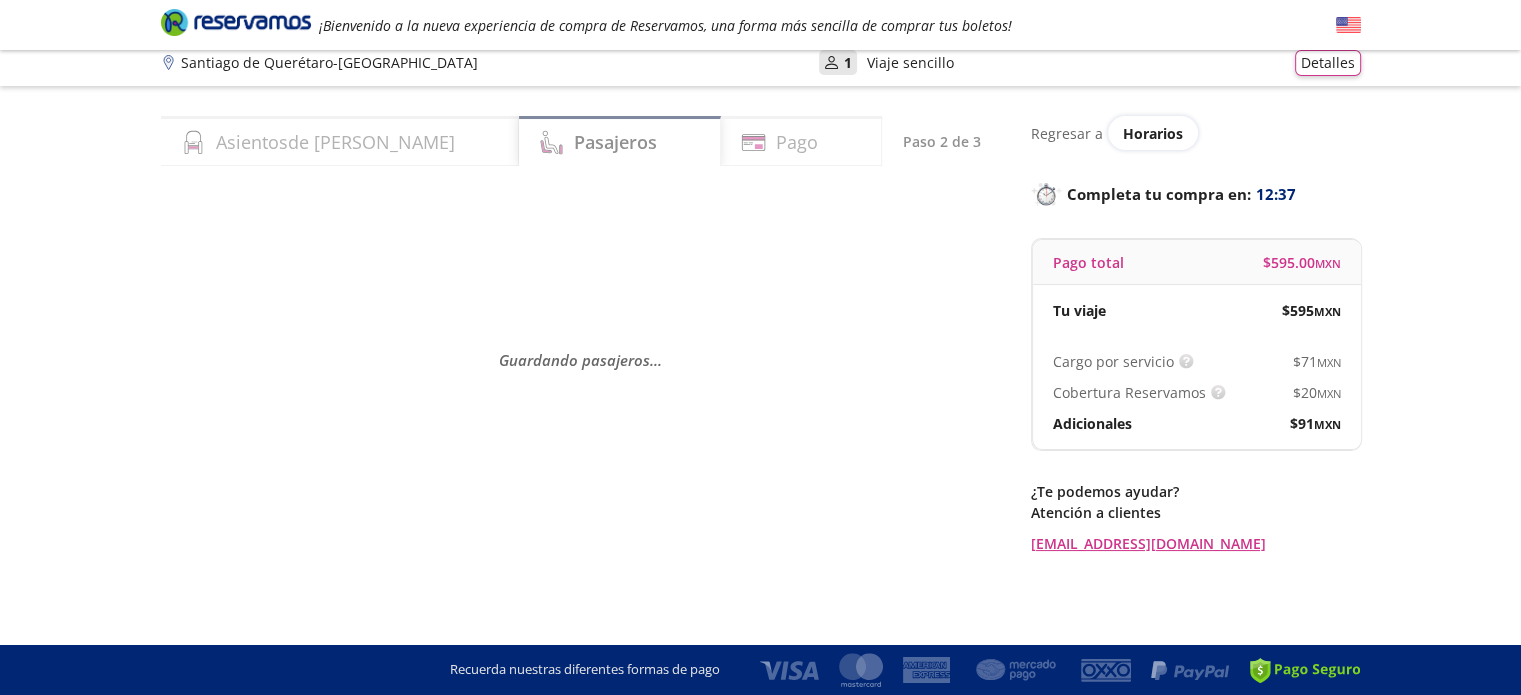 scroll, scrollTop: 0, scrollLeft: 0, axis: both 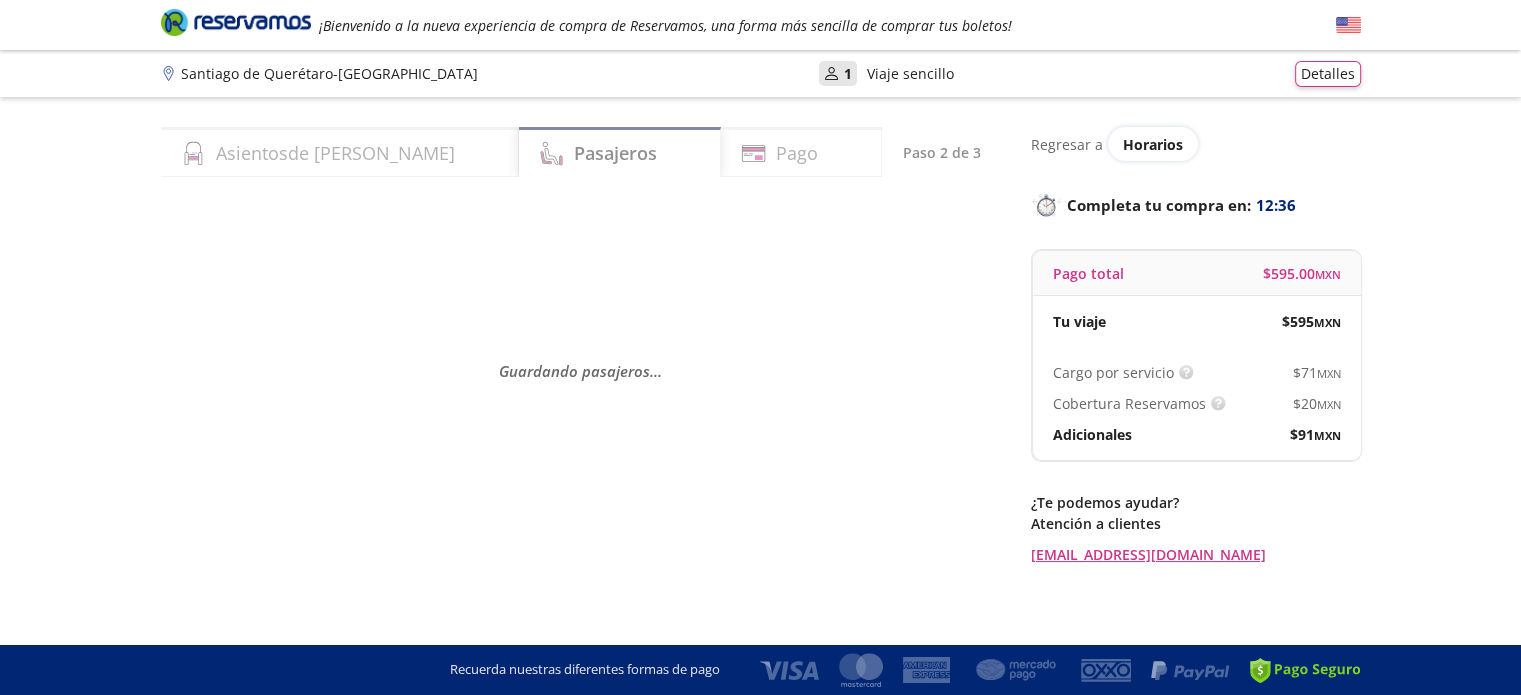 click on "Guardando pasajeros . . ." at bounding box center [581, 371] 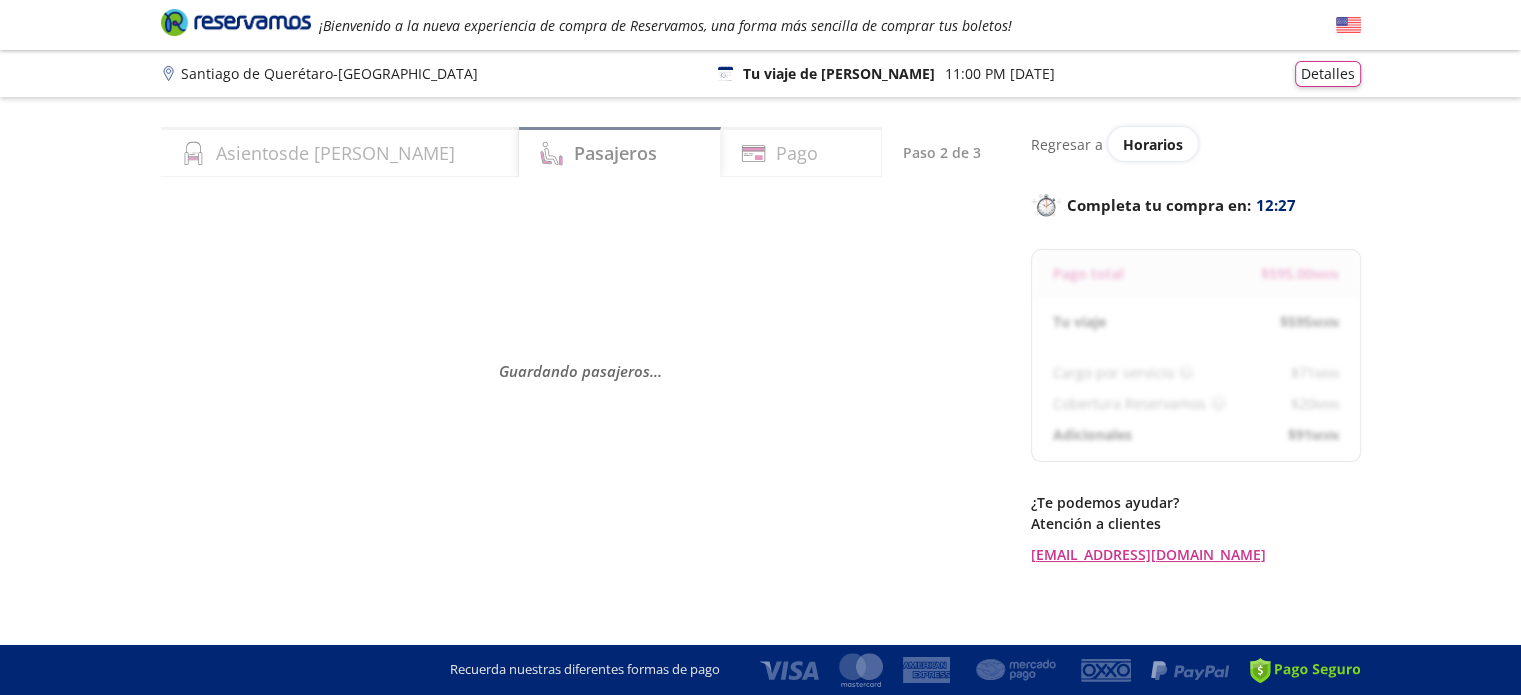 select on "MX" 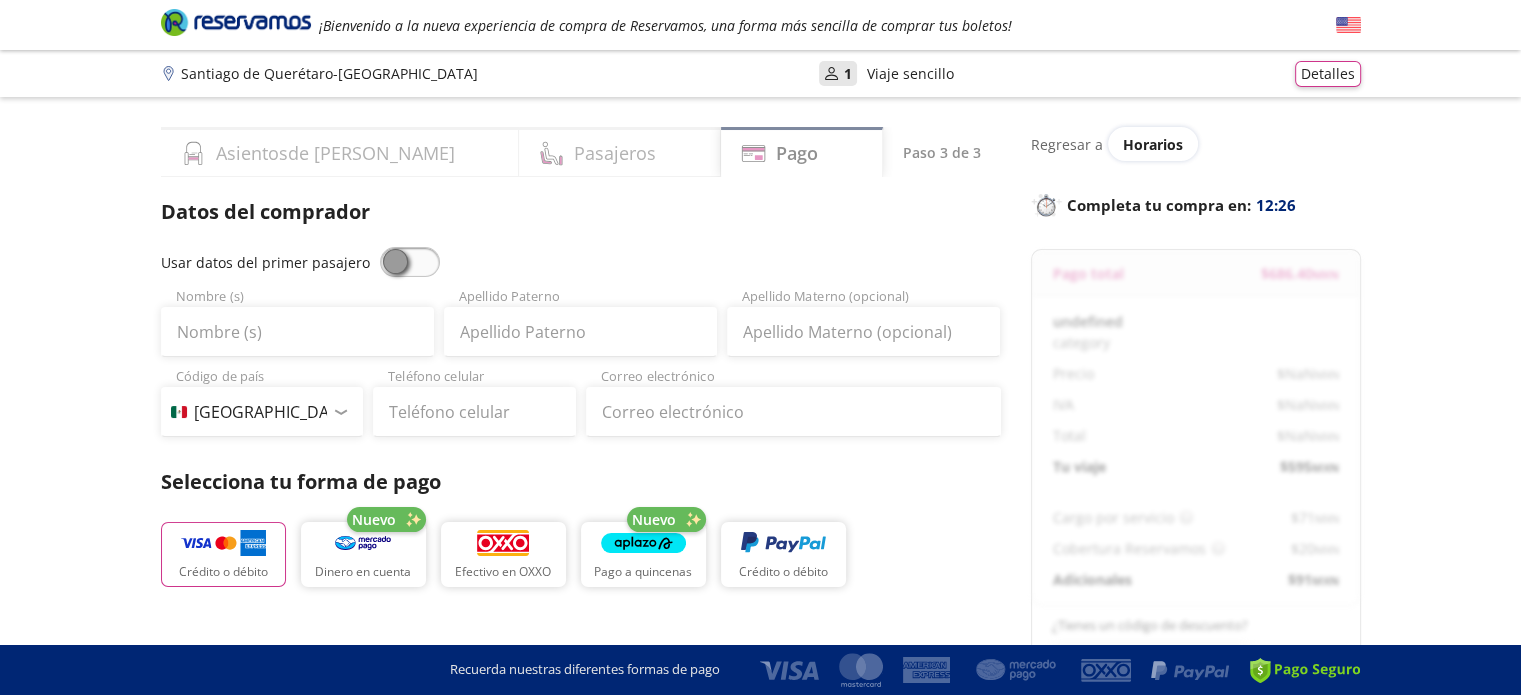 click on "Servicios adicionales ¿Tienes un código de descuento? Aplicar Datos del comprador Usar datos del primer pasajero Nombre (s) Apellido Paterno Apellido Materno (opcional) Código de país [GEOGRAPHIC_DATA] +1 [GEOGRAPHIC_DATA] +52 [GEOGRAPHIC_DATA] +57 [GEOGRAPHIC_DATA] +55 [GEOGRAPHIC_DATA] +93 [GEOGRAPHIC_DATA] +355 [GEOGRAPHIC_DATA] +49 [GEOGRAPHIC_DATA] +376 [GEOGRAPHIC_DATA] +244 [GEOGRAPHIC_DATA] +1 [GEOGRAPHIC_DATA] +1 [GEOGRAPHIC_DATA] +966 [GEOGRAPHIC_DATA] +213 [GEOGRAPHIC_DATA] +54 [GEOGRAPHIC_DATA] +374 [GEOGRAPHIC_DATA] +297 [GEOGRAPHIC_DATA] +61 [GEOGRAPHIC_DATA] +43 [GEOGRAPHIC_DATA] +994 [GEOGRAPHIC_DATA] +1 [GEOGRAPHIC_DATA] +880 [GEOGRAPHIC_DATA] +1 [GEOGRAPHIC_DATA] +973 [GEOGRAPHIC_DATA] +32 [GEOGRAPHIC_DATA] +501 [GEOGRAPHIC_DATA] +229 [GEOGRAPHIC_DATA] +1 [GEOGRAPHIC_DATA] +375 [GEOGRAPHIC_DATA] +95 [GEOGRAPHIC_DATA] +591 [GEOGRAPHIC_DATA] +387 Botsuana +267 [GEOGRAPHIC_DATA] +673 [GEOGRAPHIC_DATA] +359 [GEOGRAPHIC_DATA] +226 [GEOGRAPHIC_DATA] +257 [GEOGRAPHIC_DATA] +975 [GEOGRAPHIC_DATA] +238 [GEOGRAPHIC_DATA] +855 [GEOGRAPHIC_DATA] +237 [GEOGRAPHIC_DATA] +1 [GEOGRAPHIC_DATA] [GEOGRAPHIC_DATA] +599 [GEOGRAPHIC_DATA] +235 [GEOGRAPHIC_DATA] +56 [GEOGRAPHIC_DATA] +86 [GEOGRAPHIC_DATA] +357 [GEOGRAPHIC_DATA] +269 [GEOGRAPHIC_DATA] +243 [GEOGRAPHIC_DATA] +242 [PERSON_NAME][GEOGRAPHIC_DATA] +850 [PERSON_NAME][GEOGRAPHIC_DATA] +82 [PERSON_NAME] +225 [PERSON_NAME][GEOGRAPHIC_DATA] +506 [GEOGRAPHIC_DATA] +385 [GEOGRAPHIC_DATA] +53 [GEOGRAPHIC_DATA] +599 [GEOGRAPHIC_DATA] +45 [GEOGRAPHIC_DATA] +1 [GEOGRAPHIC_DATA] +593 [GEOGRAPHIC_DATA] +679" at bounding box center [581, 812] 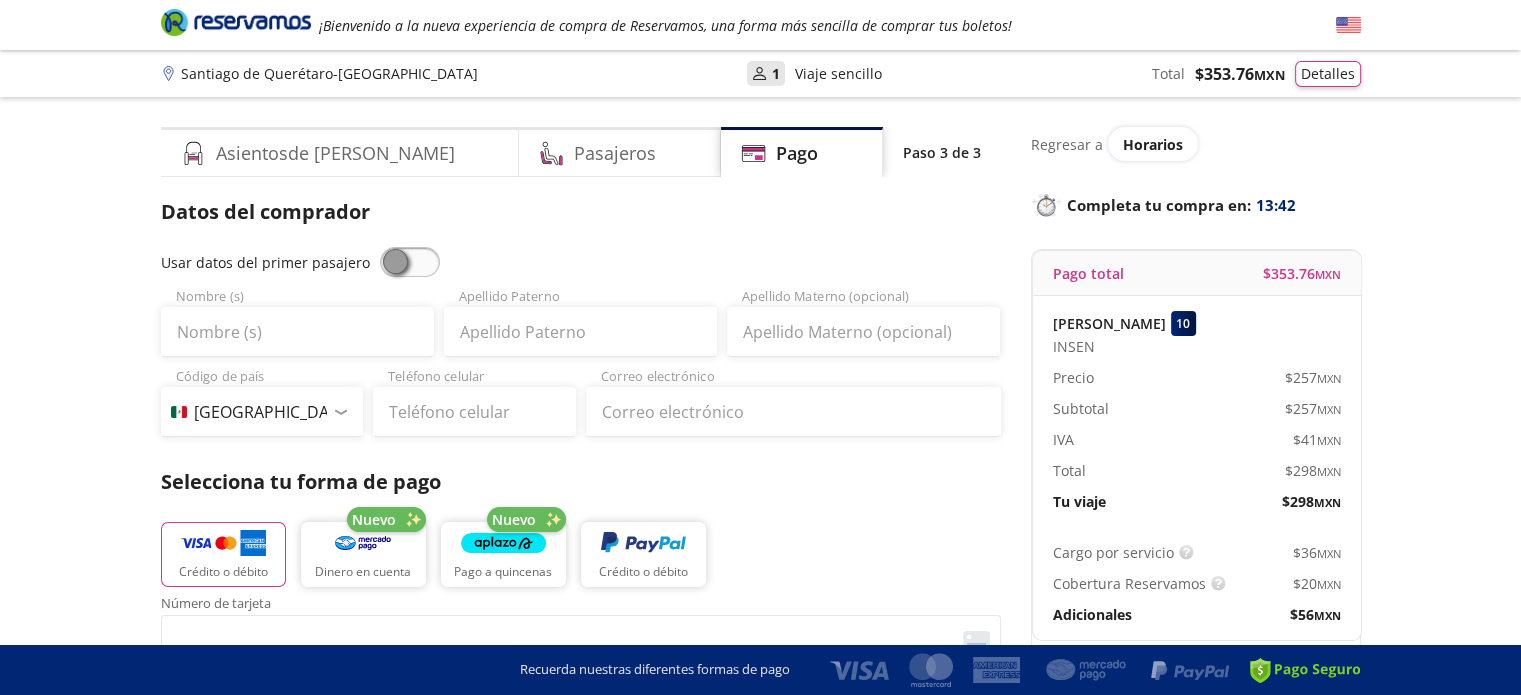 click at bounding box center (410, 262) 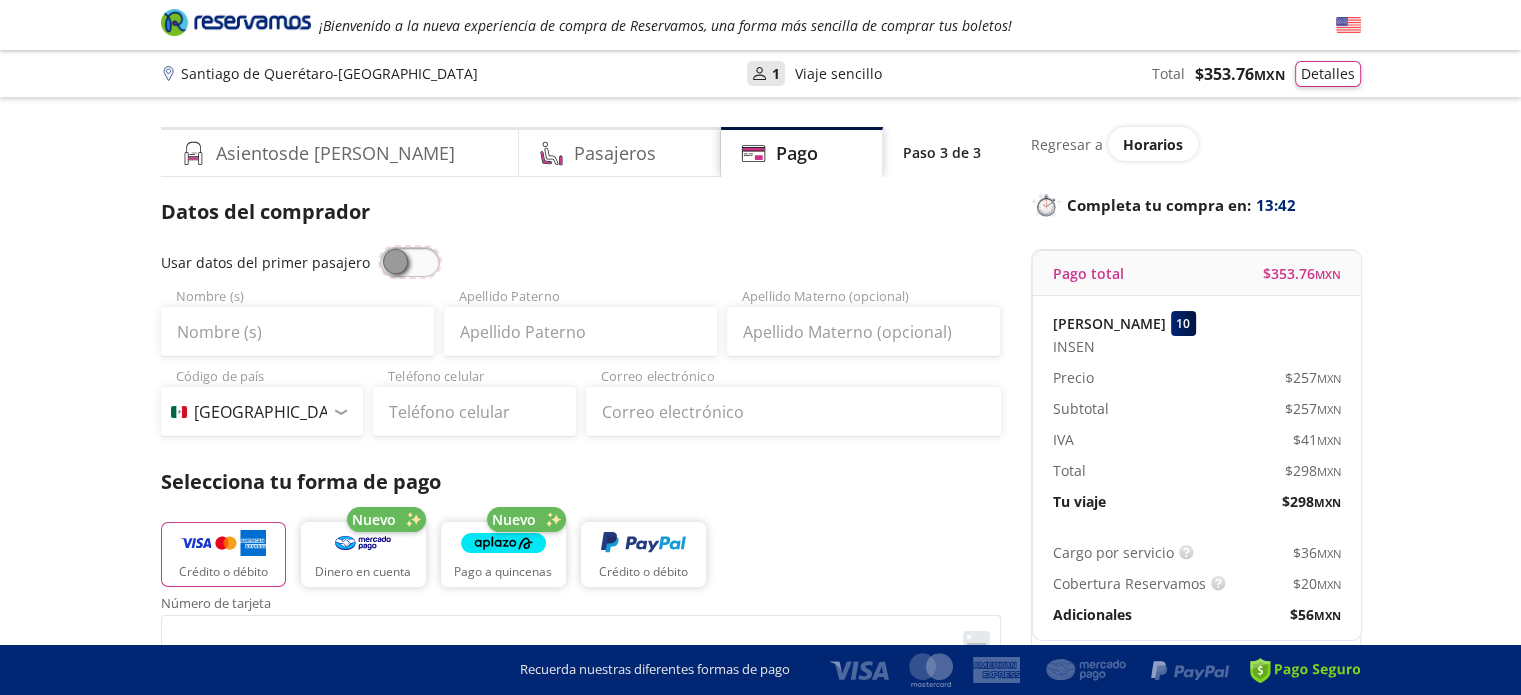 click at bounding box center [380, 247] 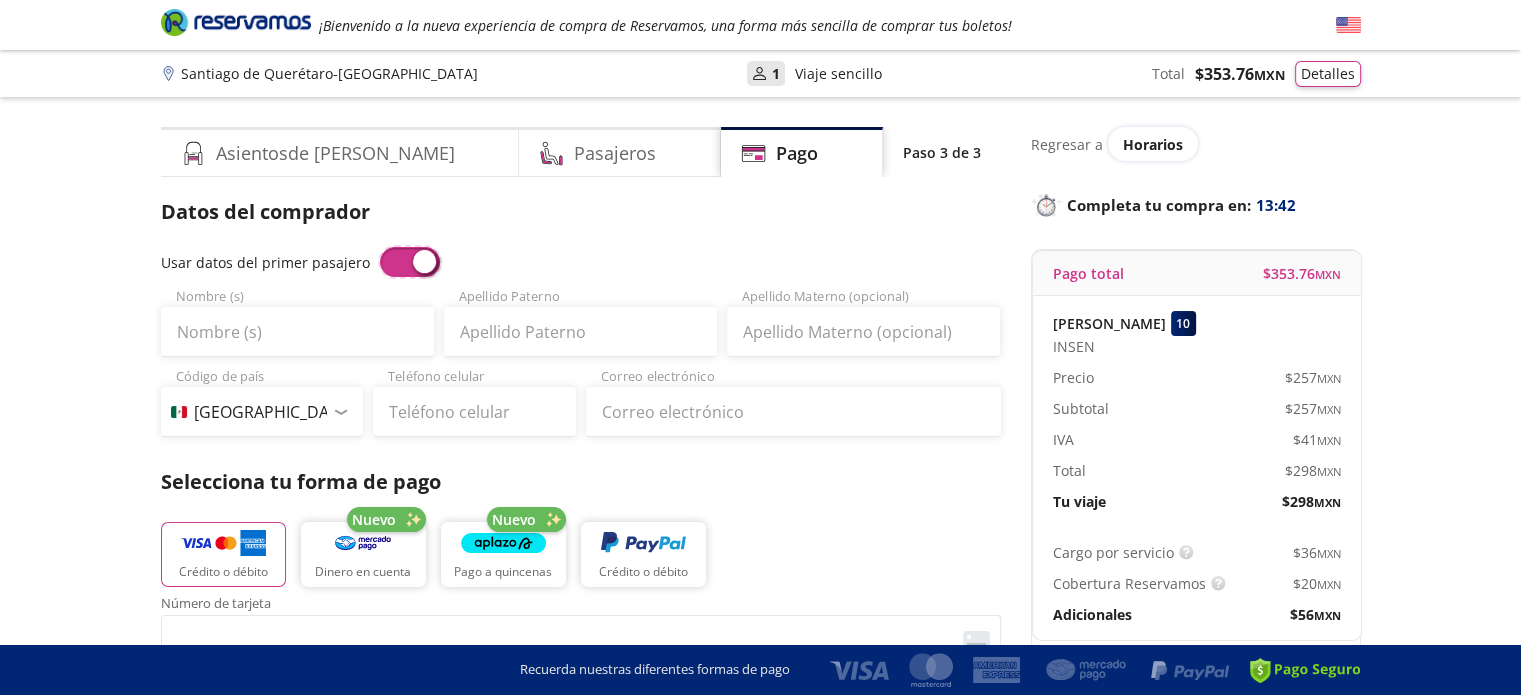 type on "[PERSON_NAME]" 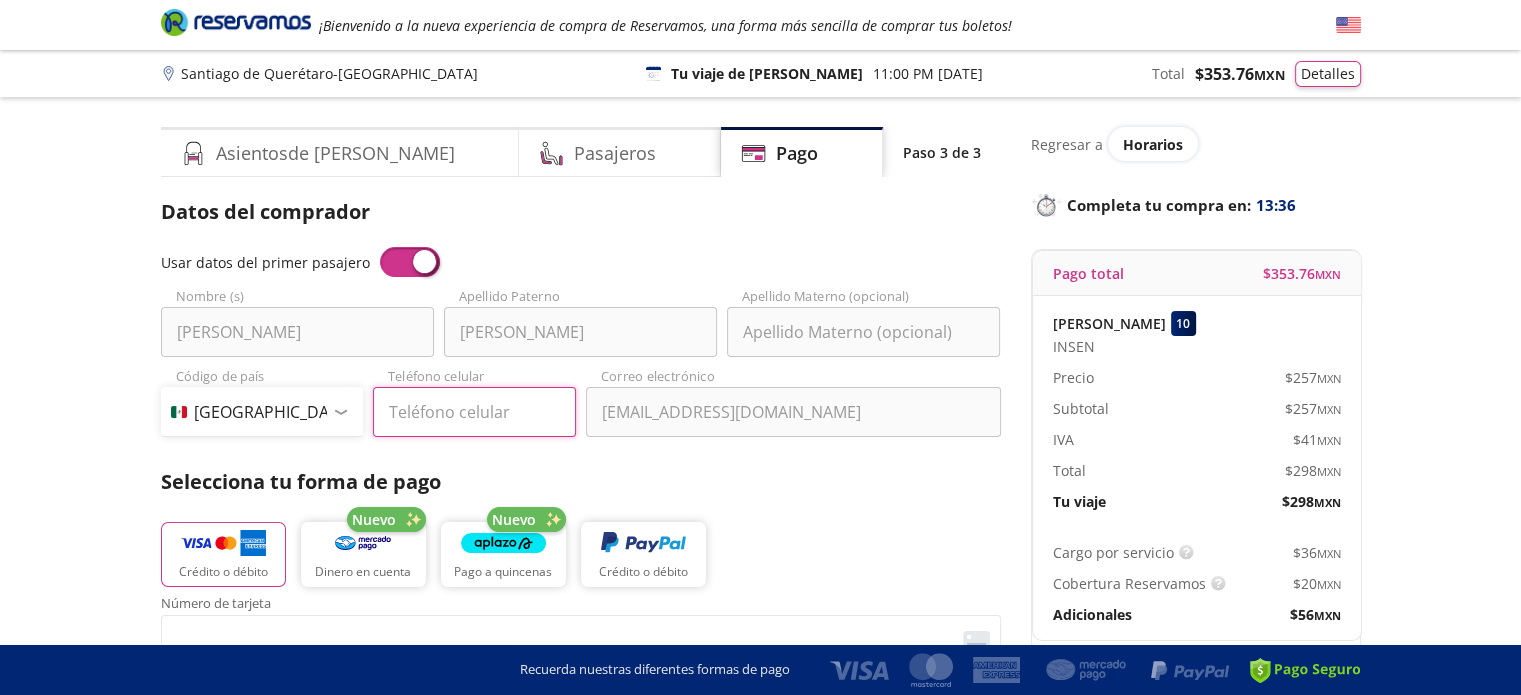 click on "Teléfono celular" at bounding box center (474, 412) 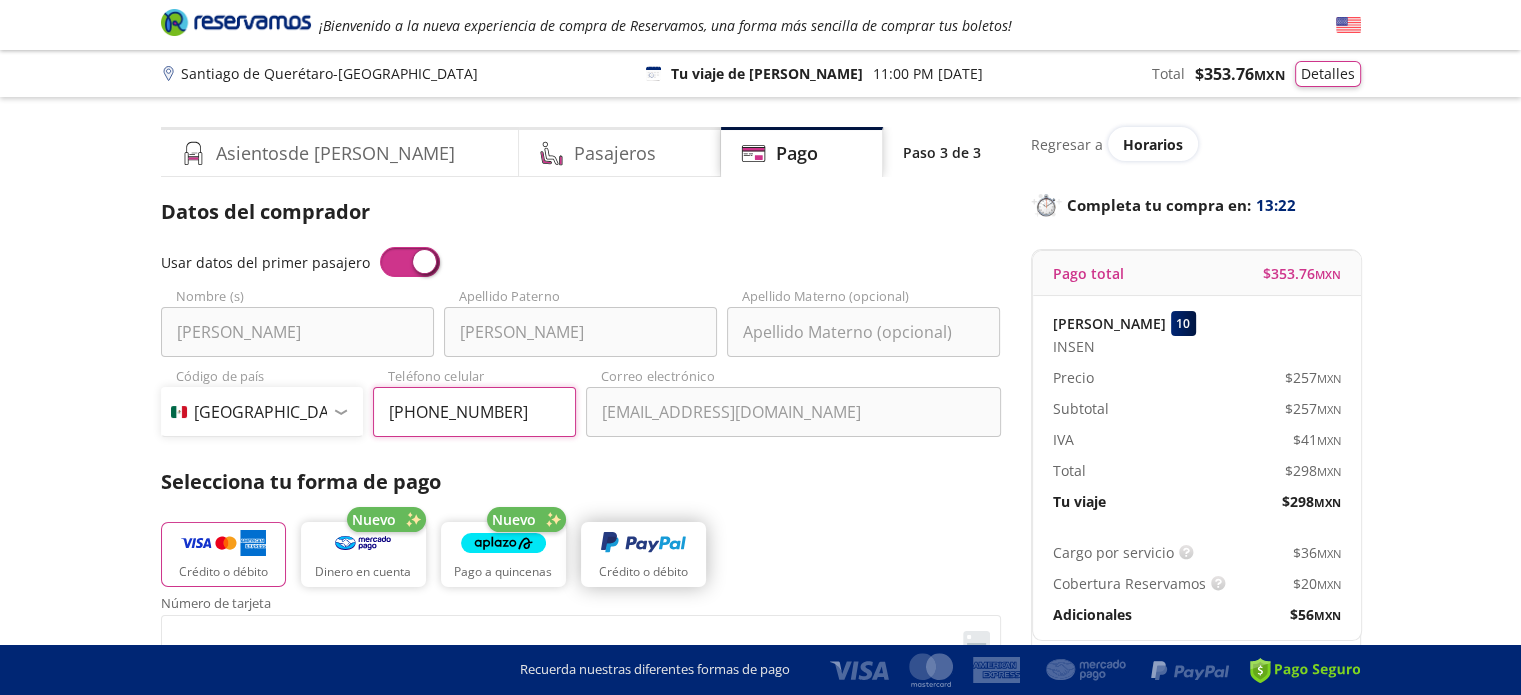 type on "[PHONE_NUMBER]" 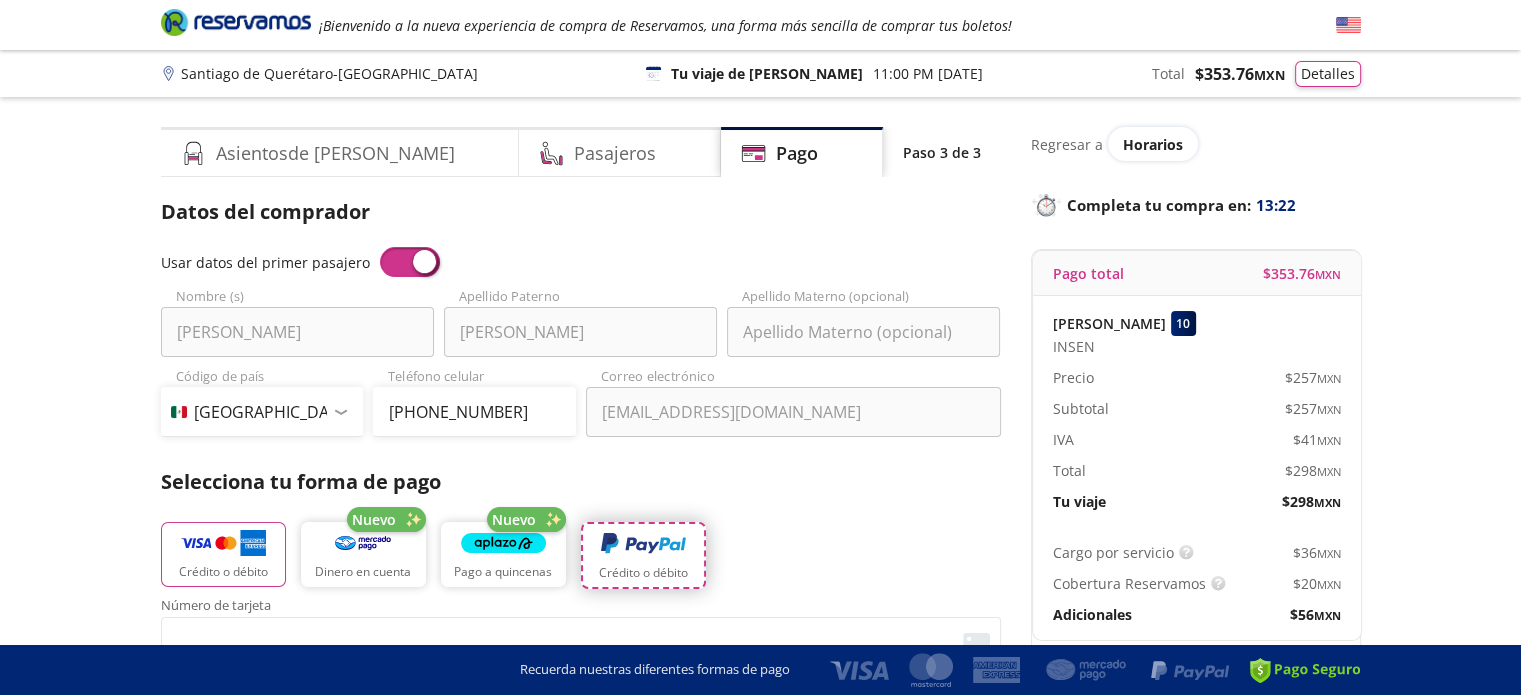 click on "Crédito o débito" at bounding box center (643, 573) 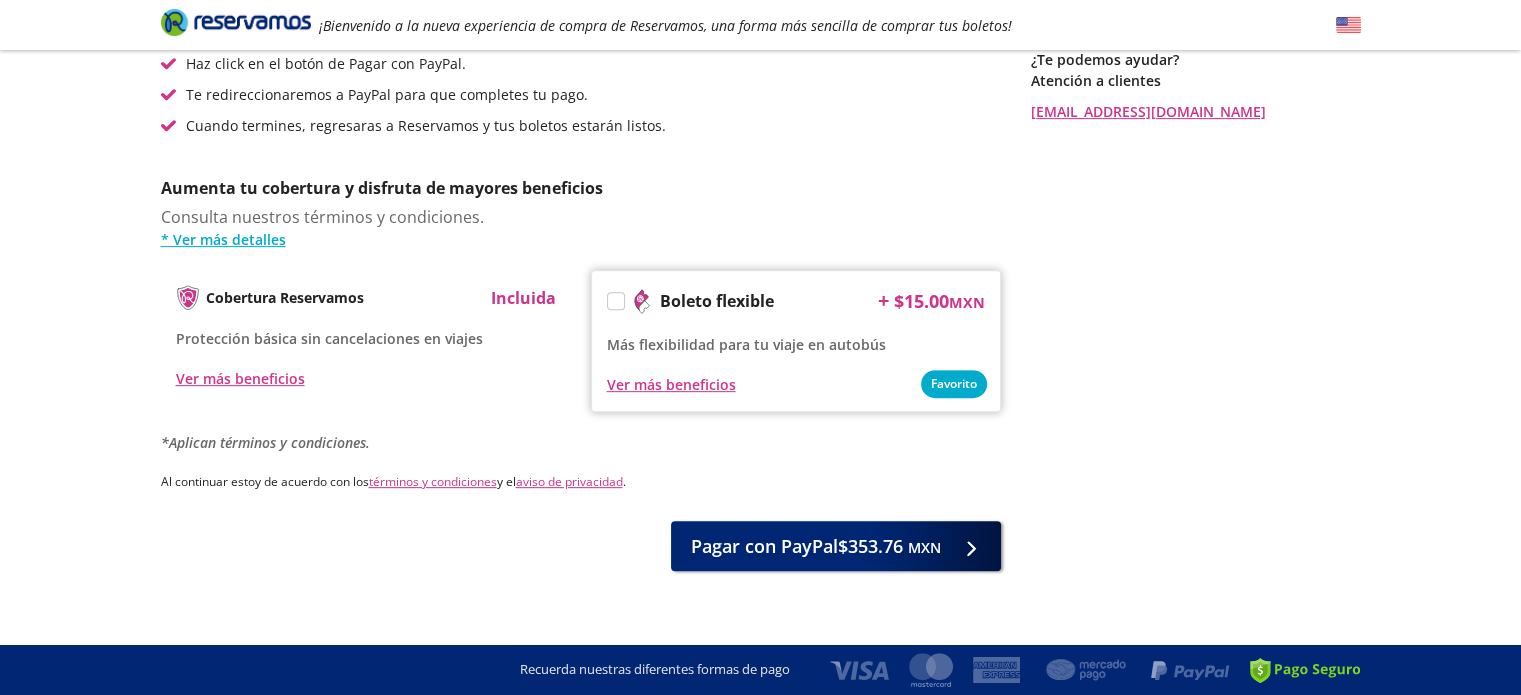 scroll, scrollTop: 748, scrollLeft: 0, axis: vertical 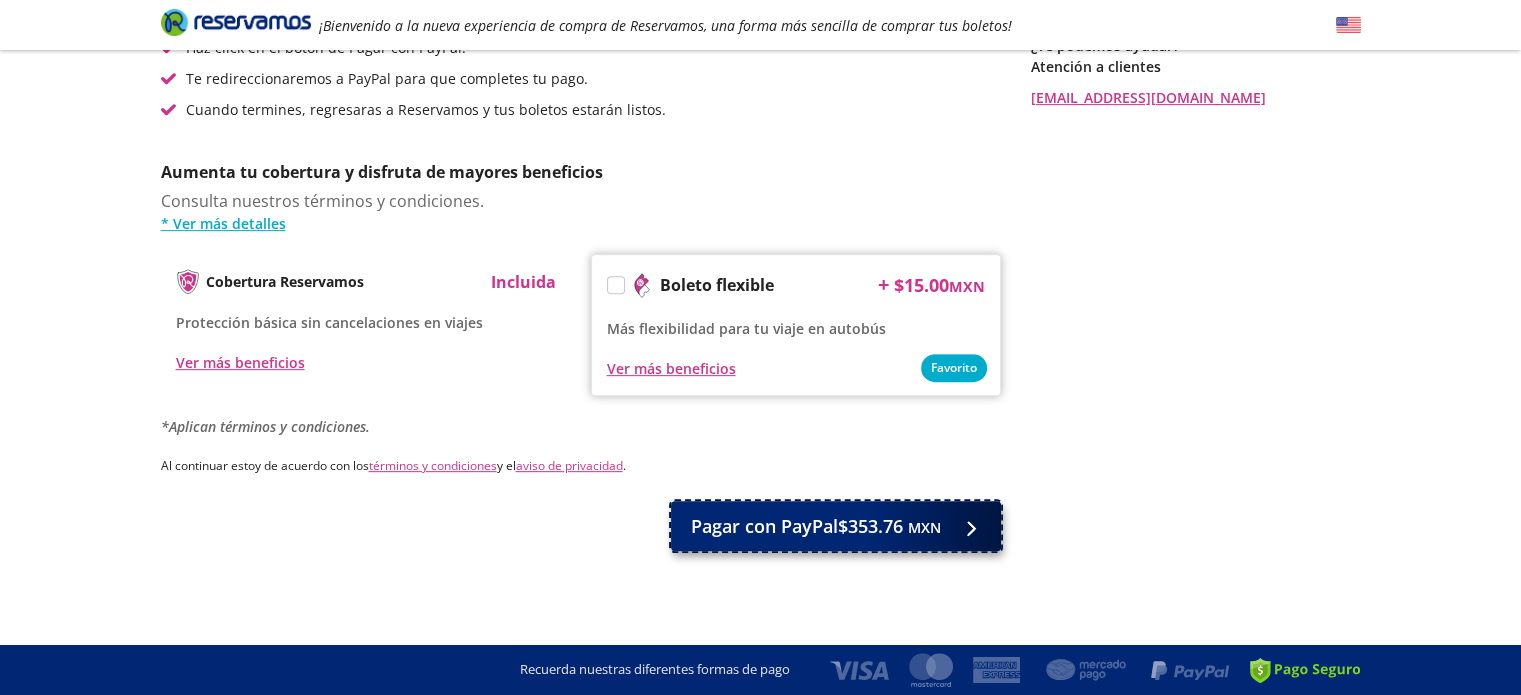 click on "Pagar con PayPal  $353.76   MXN" at bounding box center (816, 526) 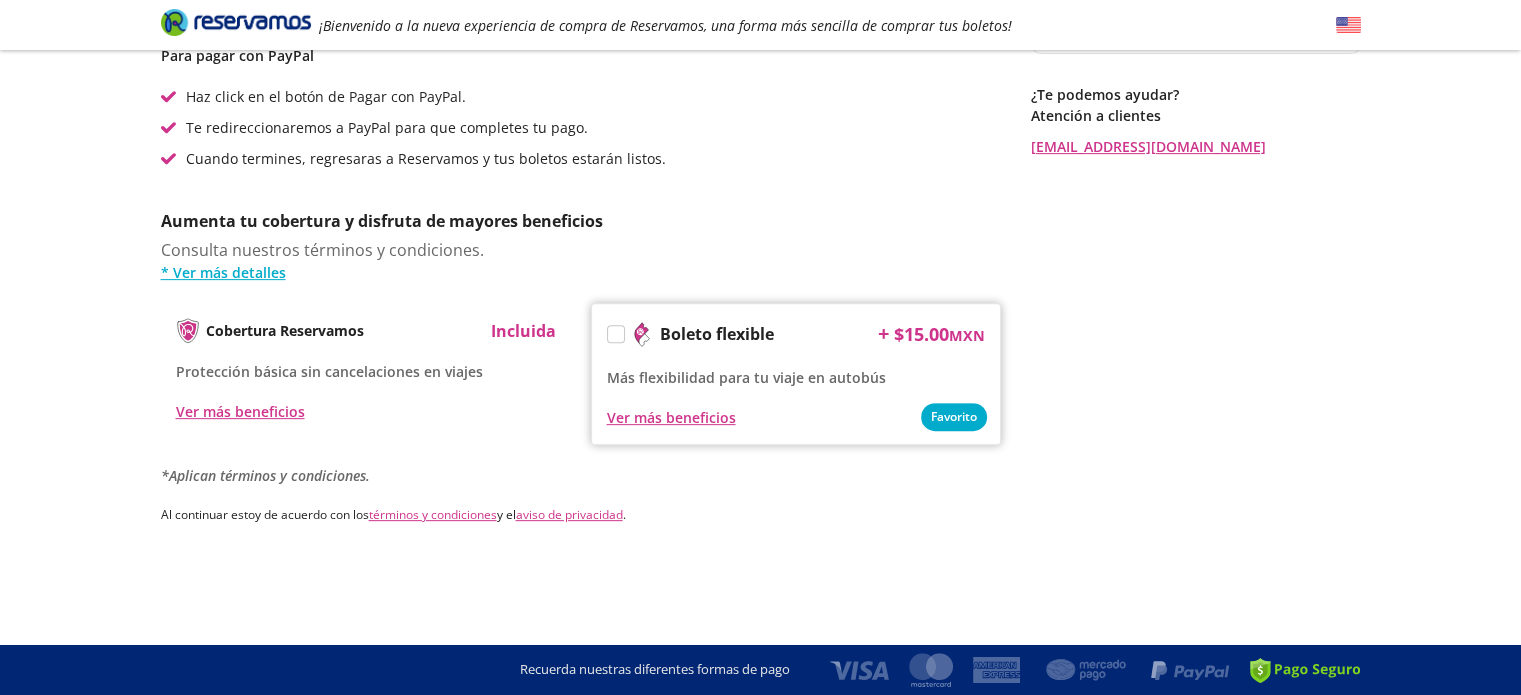 scroll, scrollTop: 0, scrollLeft: 0, axis: both 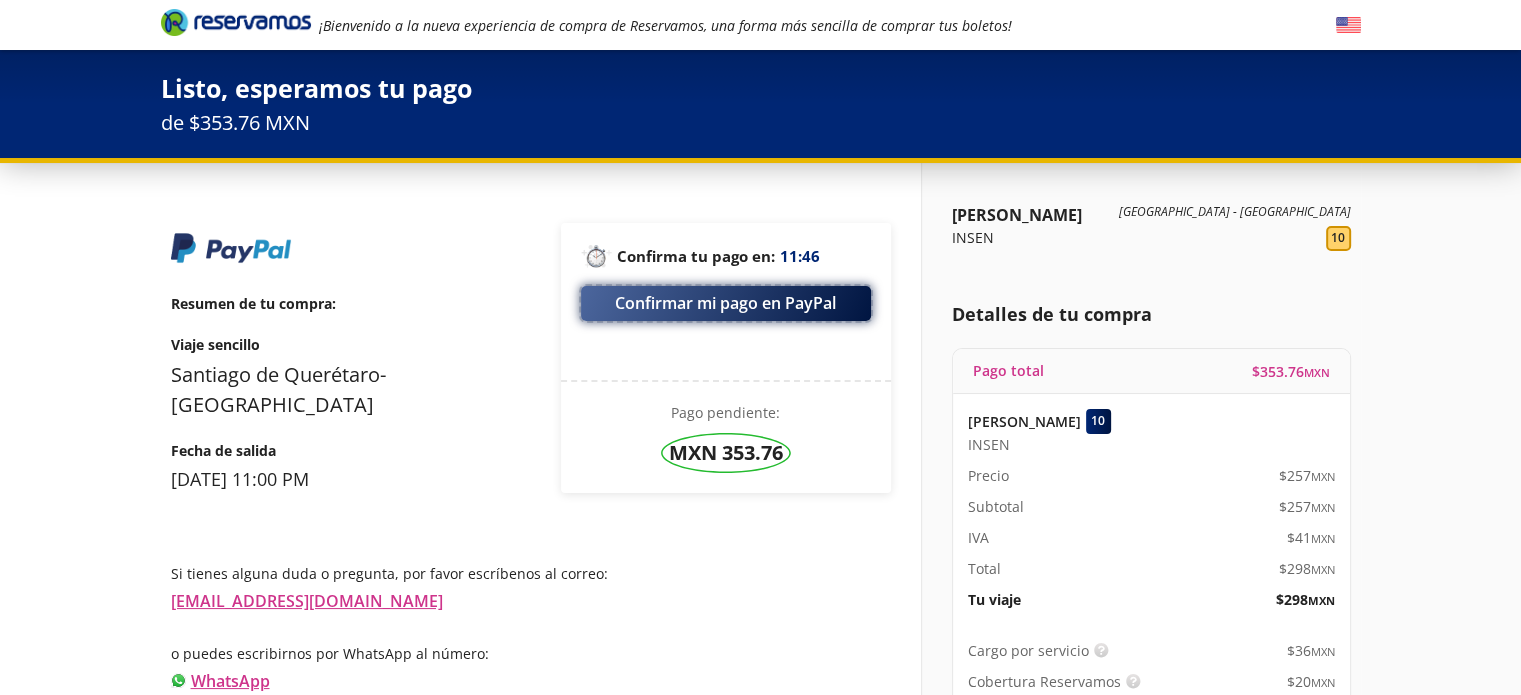 click on "Confirmar mi pago en PayPal" at bounding box center [726, 303] 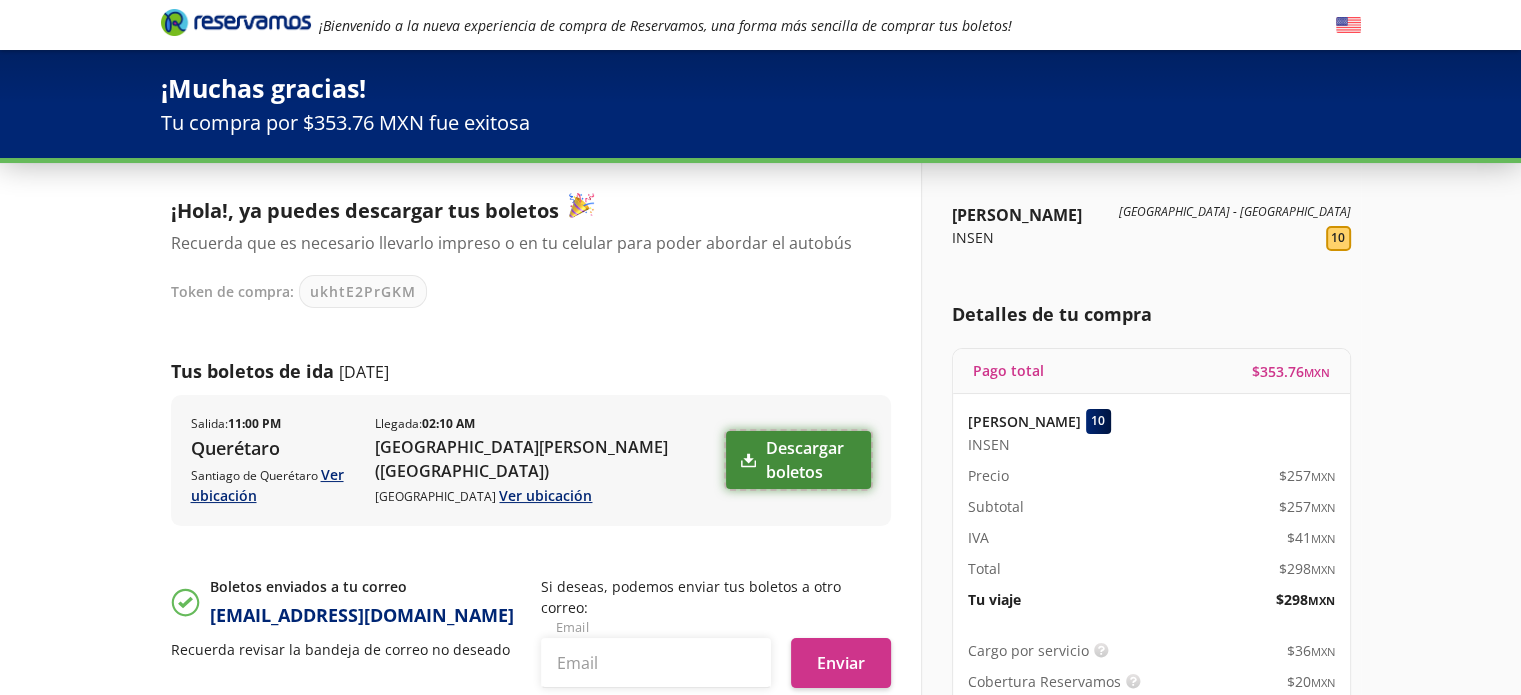 click on "Descargar boletos" at bounding box center (798, 460) 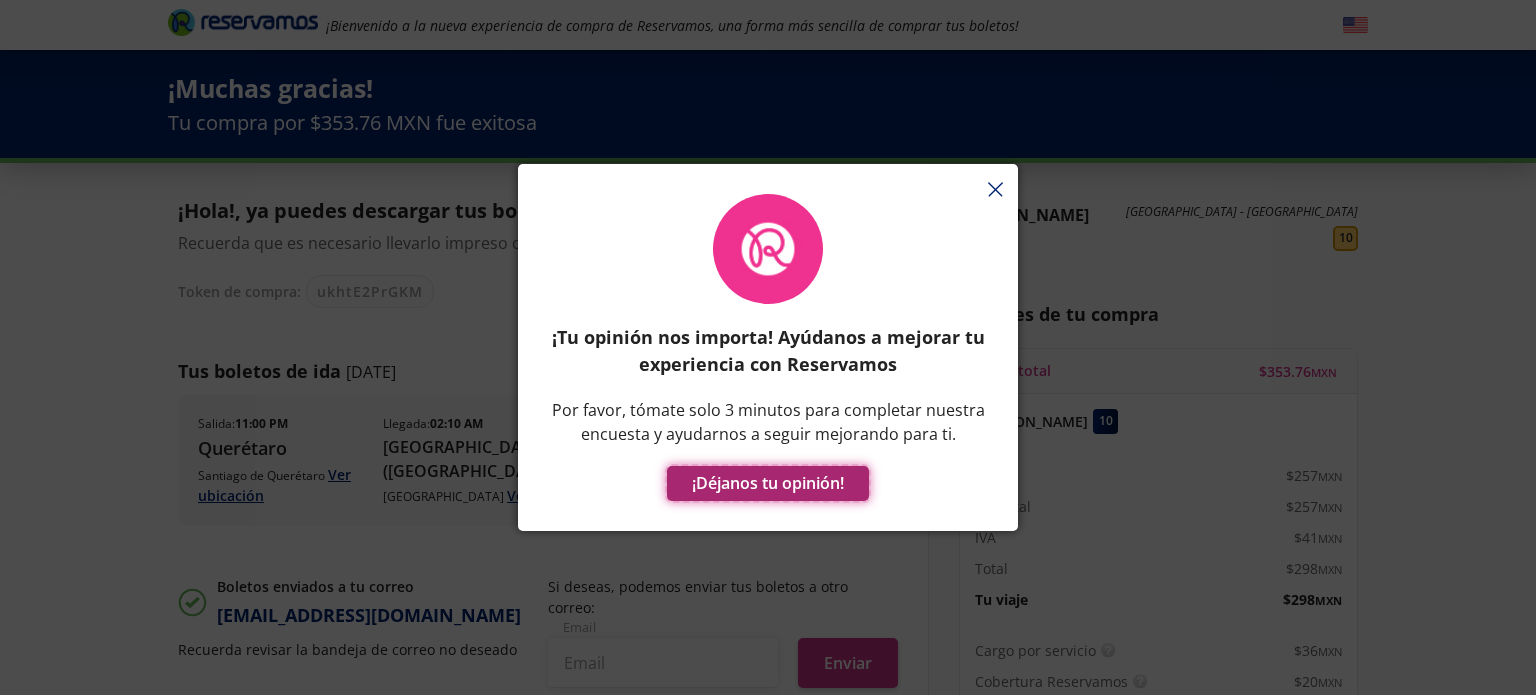 click on "¡Déjanos tu opinión!" at bounding box center [768, 483] 